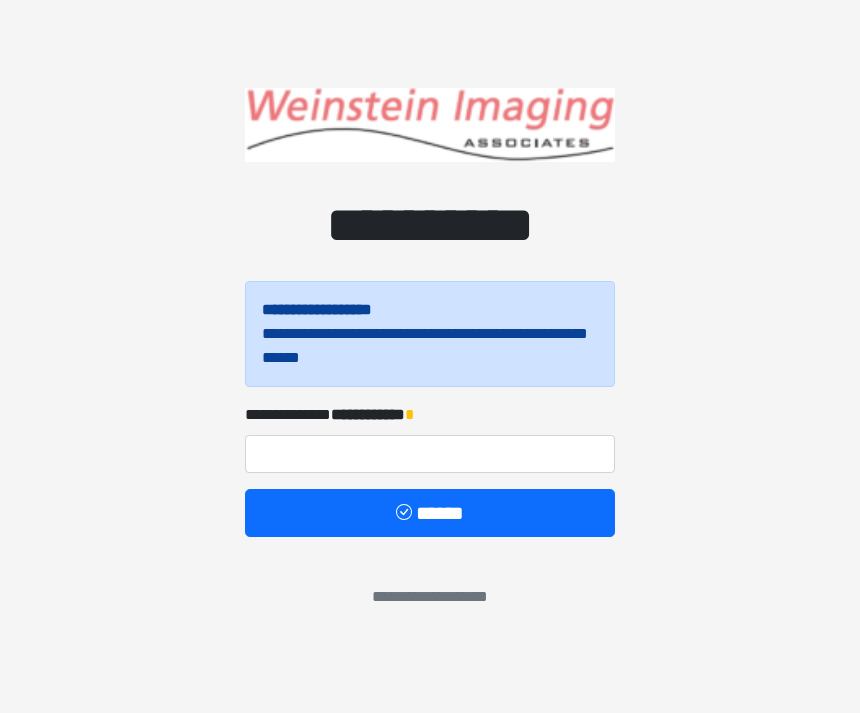 scroll, scrollTop: 0, scrollLeft: 0, axis: both 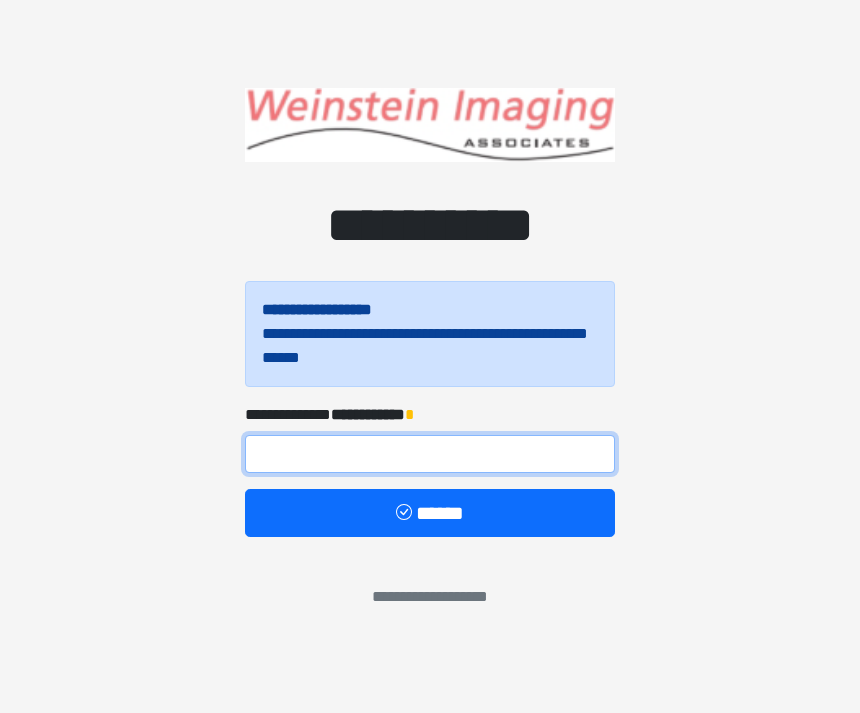 click at bounding box center (430, 454) 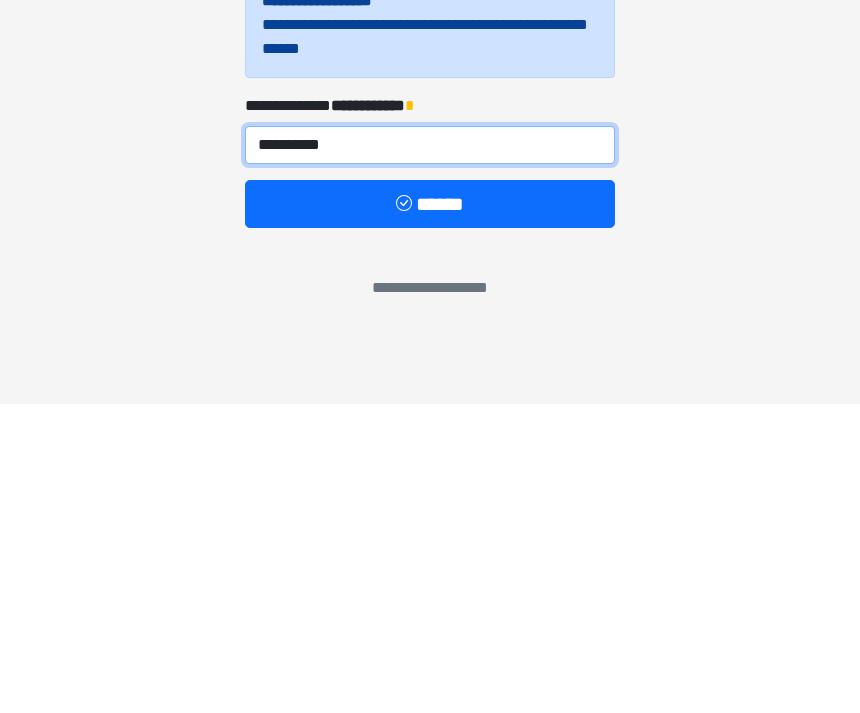 type on "**********" 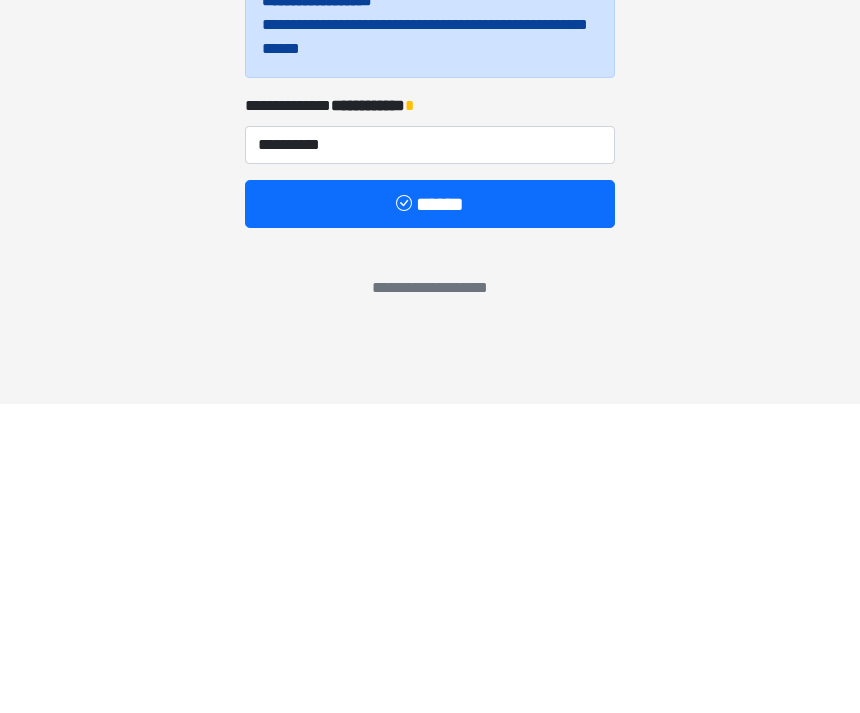 click on "******" at bounding box center [430, 513] 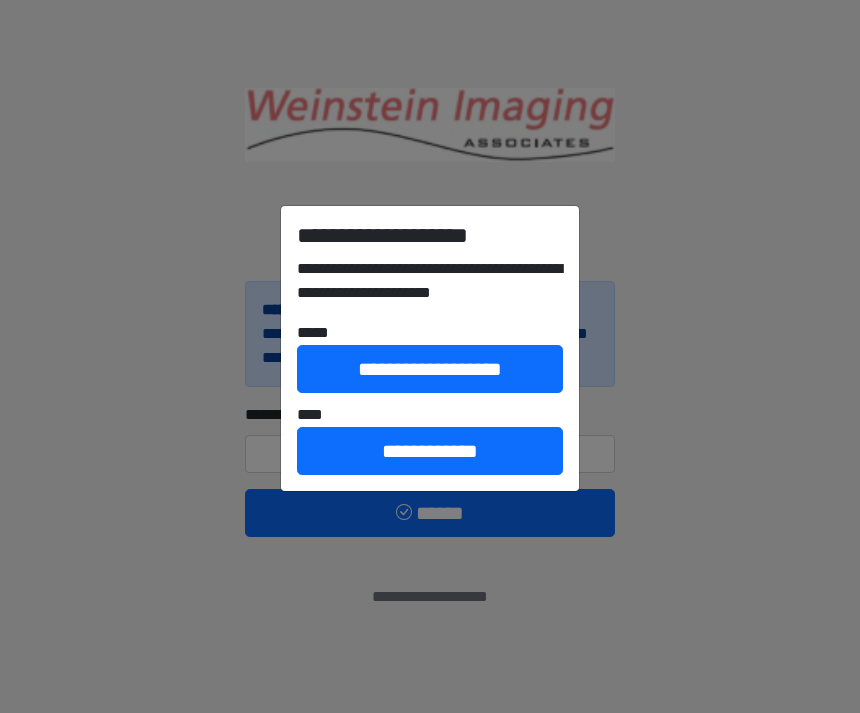 click on "**********" at bounding box center [430, 356] 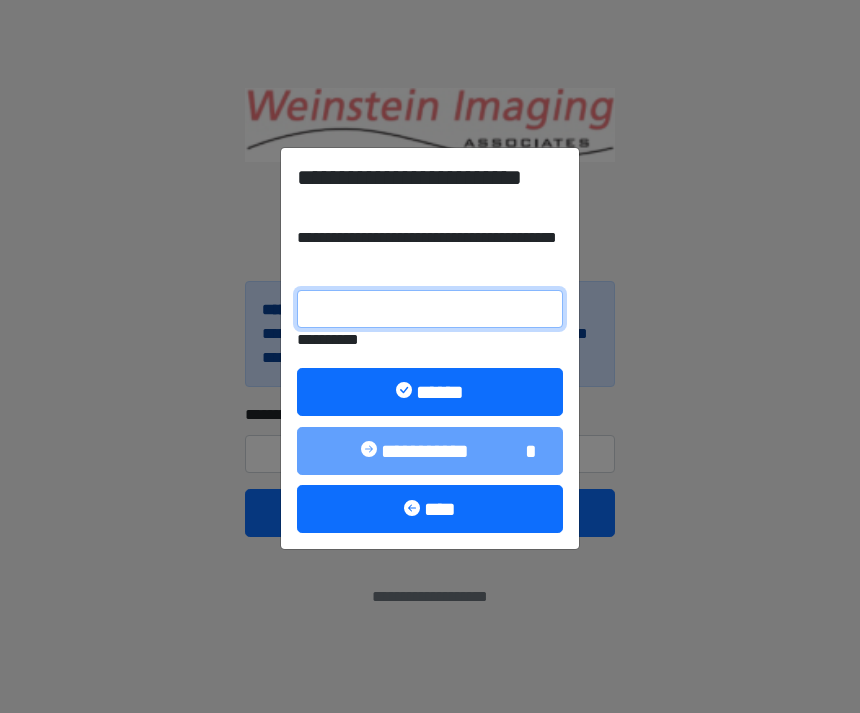 click on "**********" at bounding box center (430, 309) 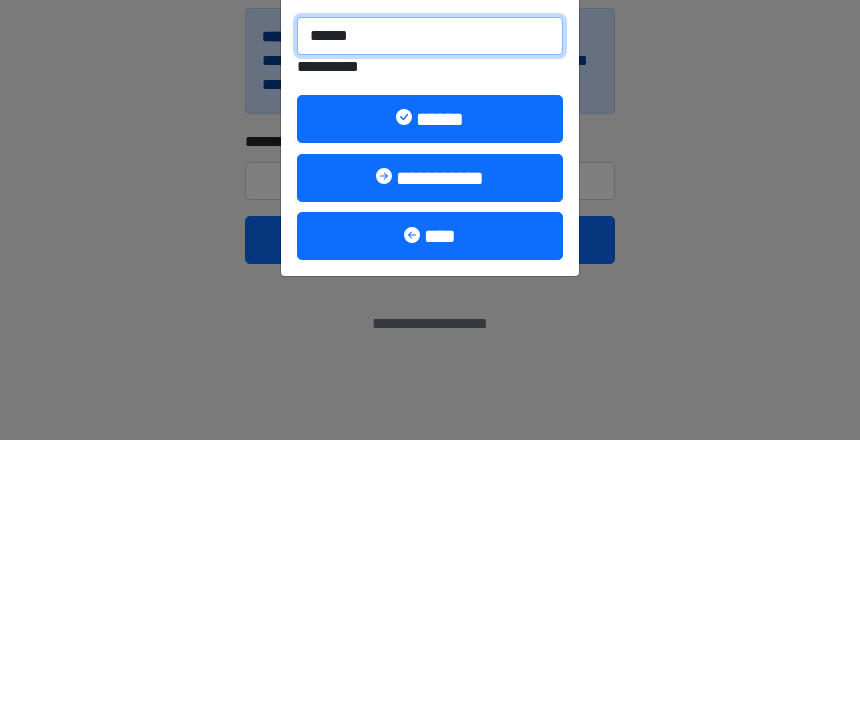 type on "******" 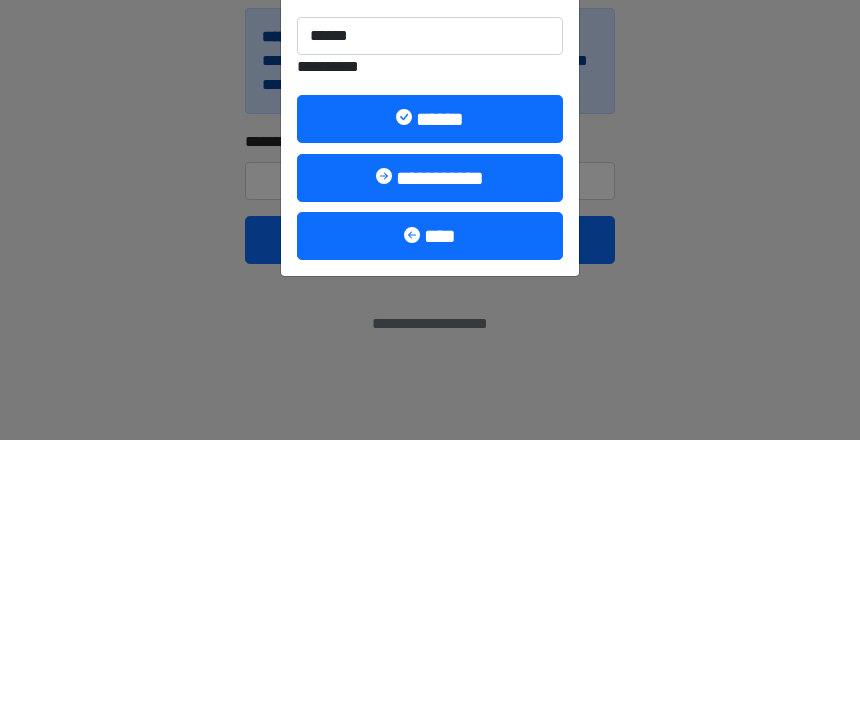 click on "******" at bounding box center [430, 392] 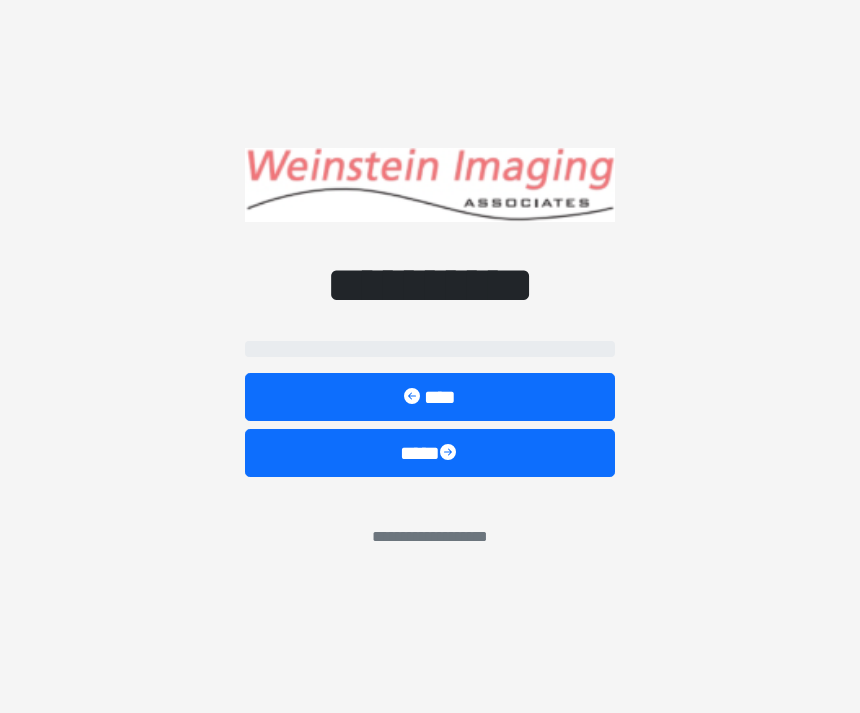 select on "****" 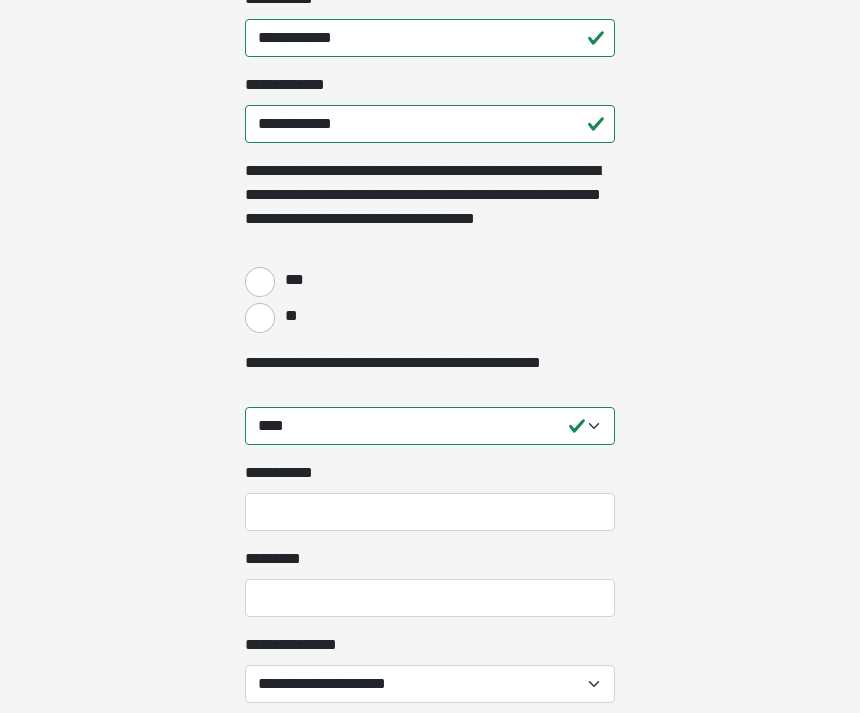 scroll, scrollTop: 1732, scrollLeft: 0, axis: vertical 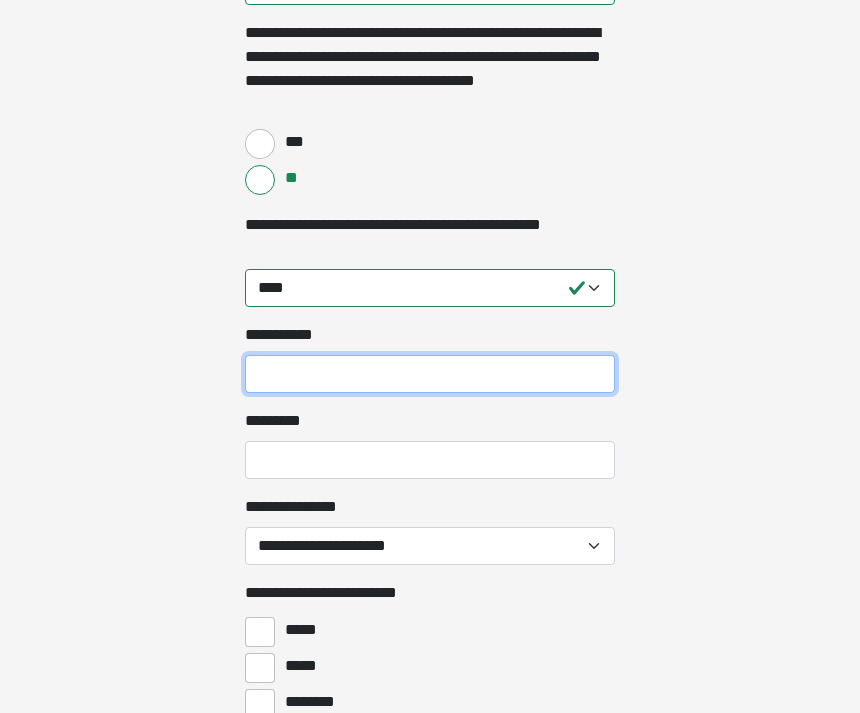 click on "**********" at bounding box center (430, 374) 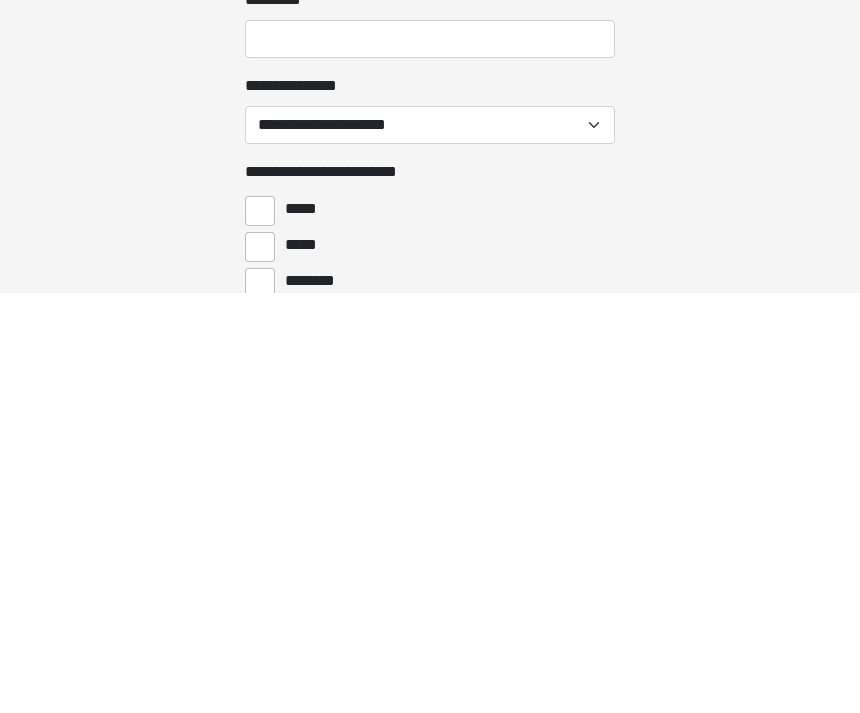 type on "*******" 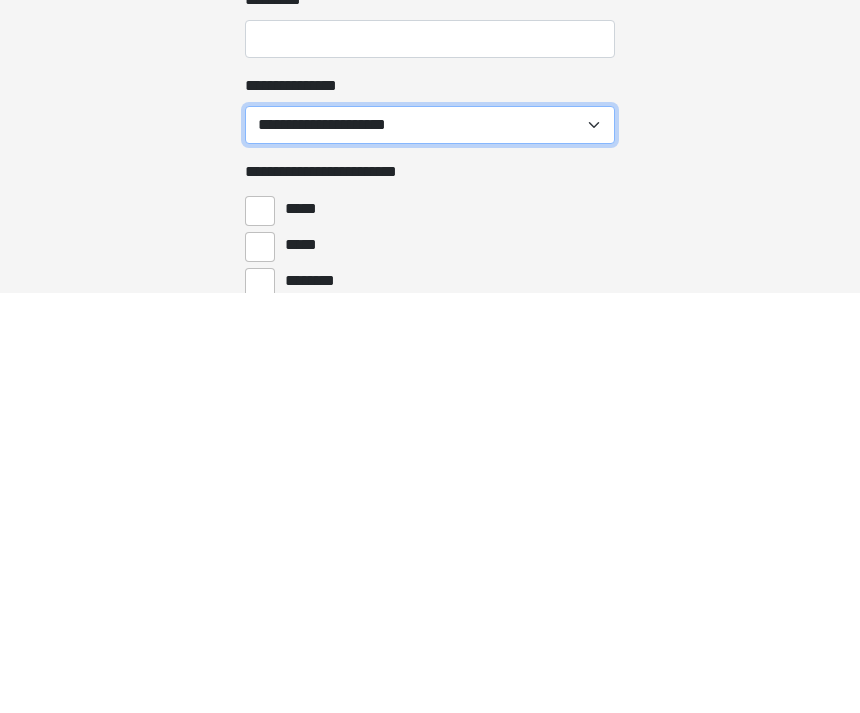 click on "**********" at bounding box center (430, 546) 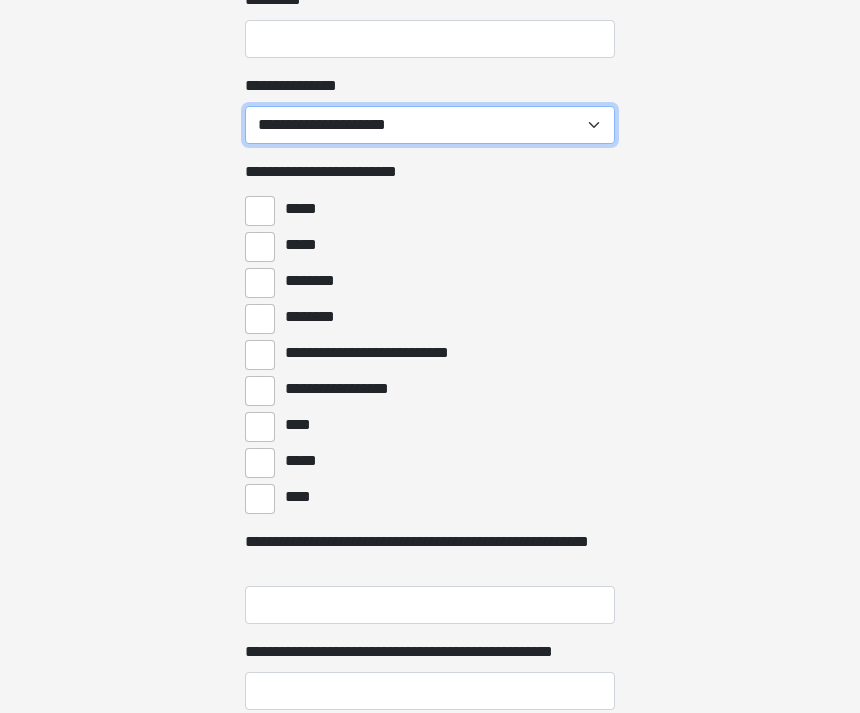 select on "*******" 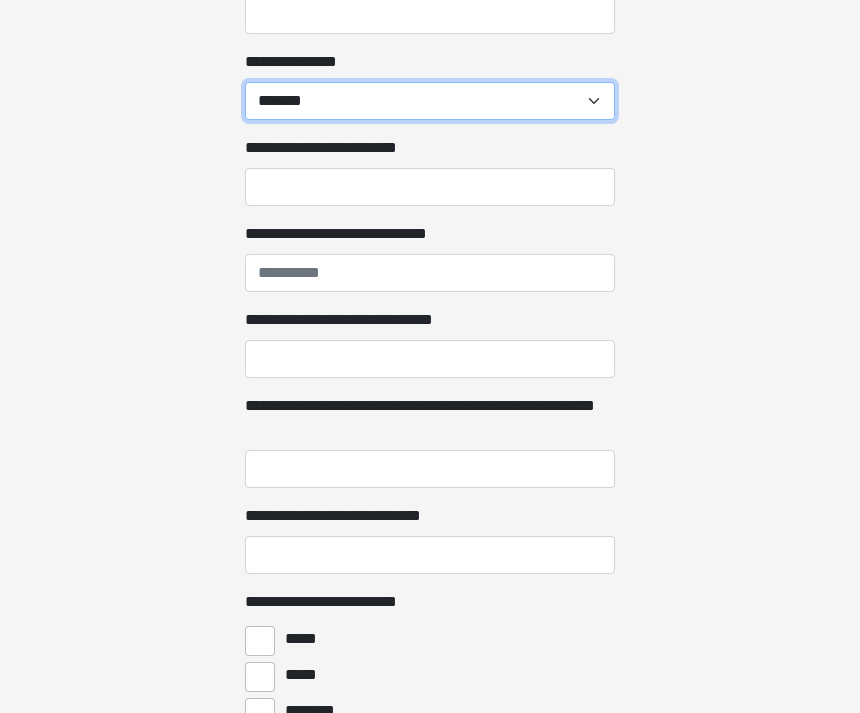 scroll, scrollTop: 2318, scrollLeft: 0, axis: vertical 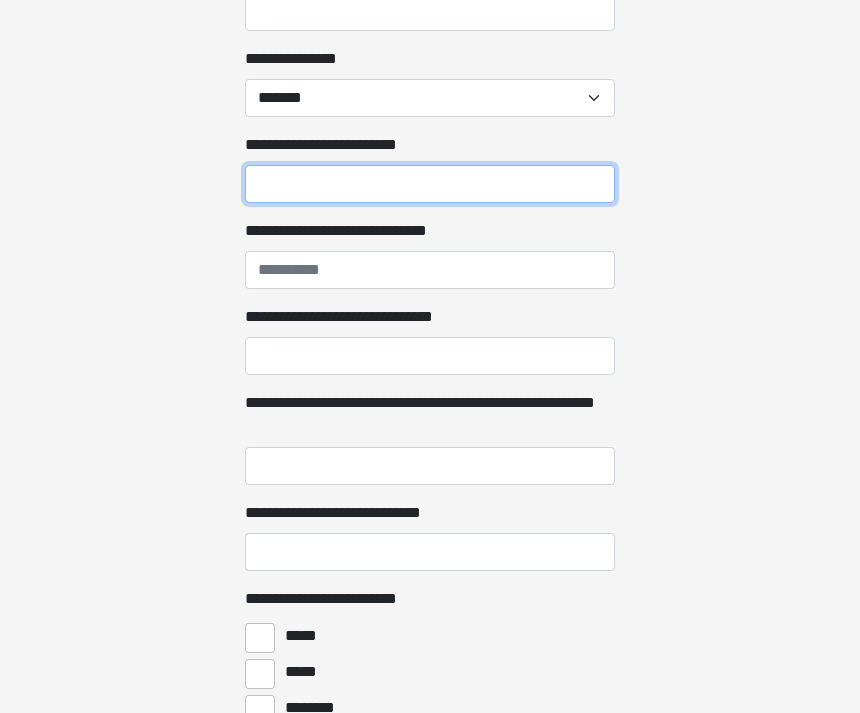 click on "**********" at bounding box center [430, 184] 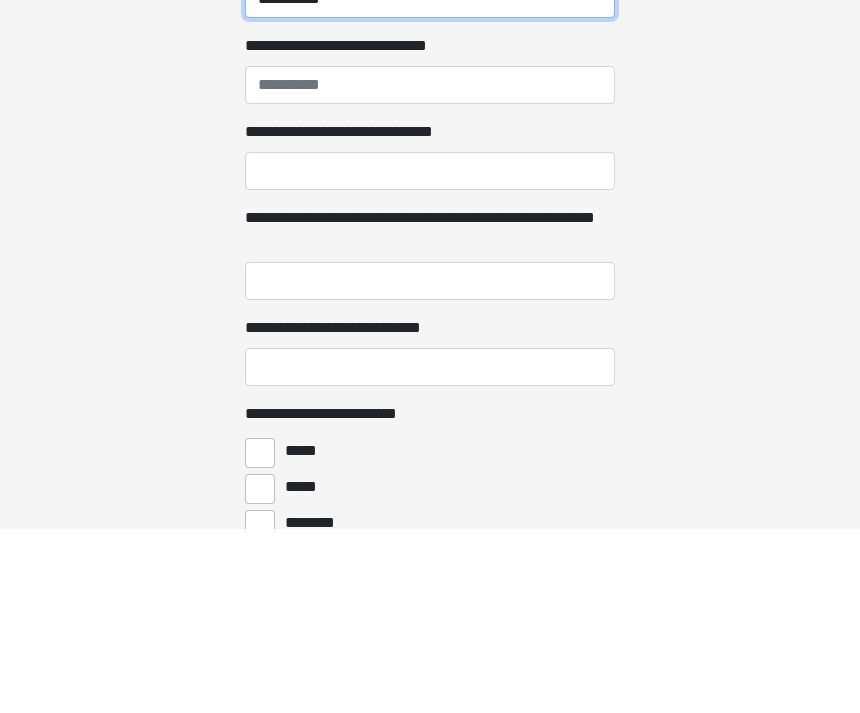 type on "**********" 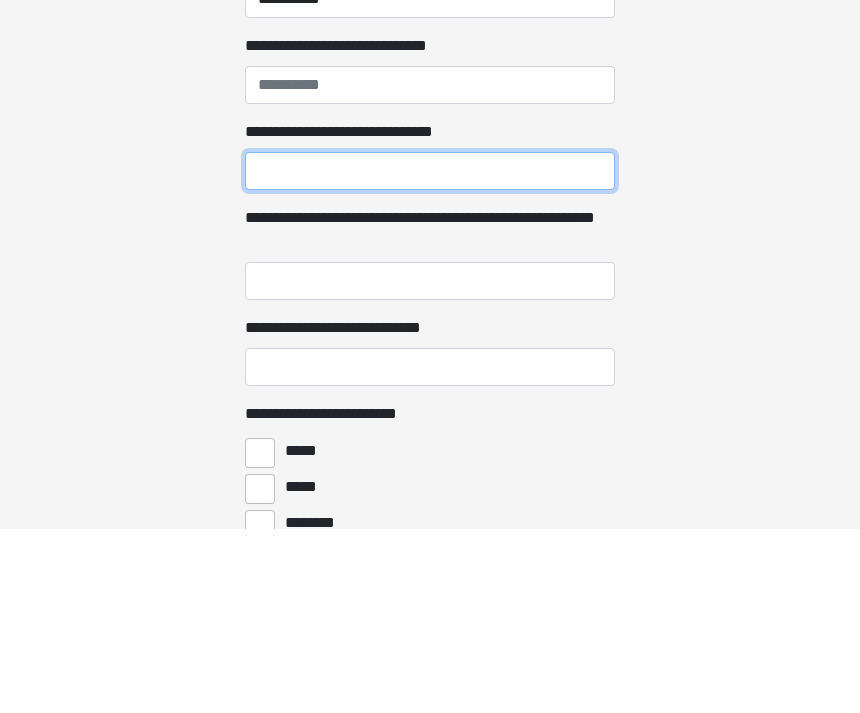 click on "**********" at bounding box center (430, 356) 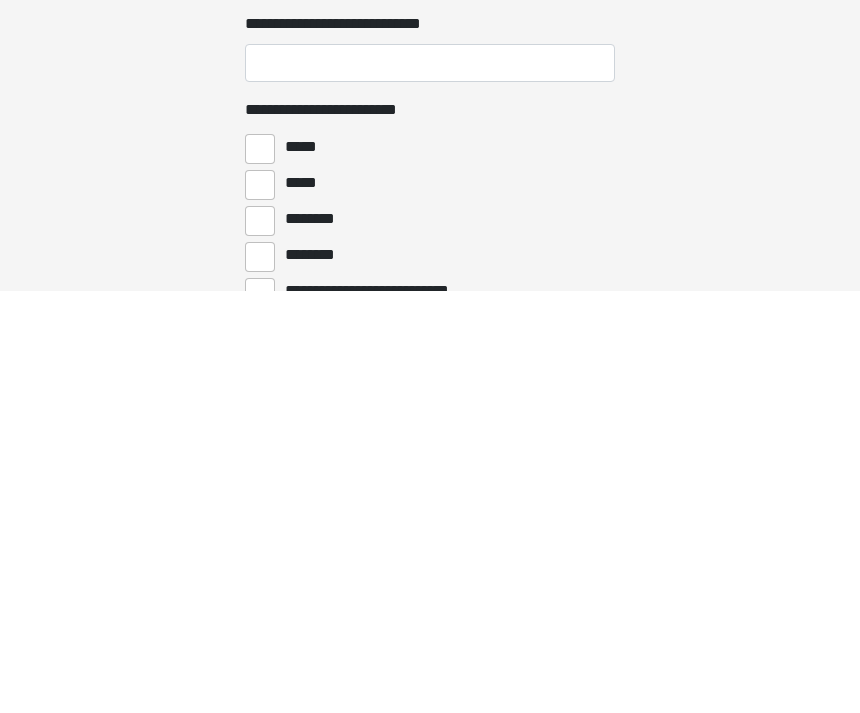 scroll, scrollTop: 2408, scrollLeft: 0, axis: vertical 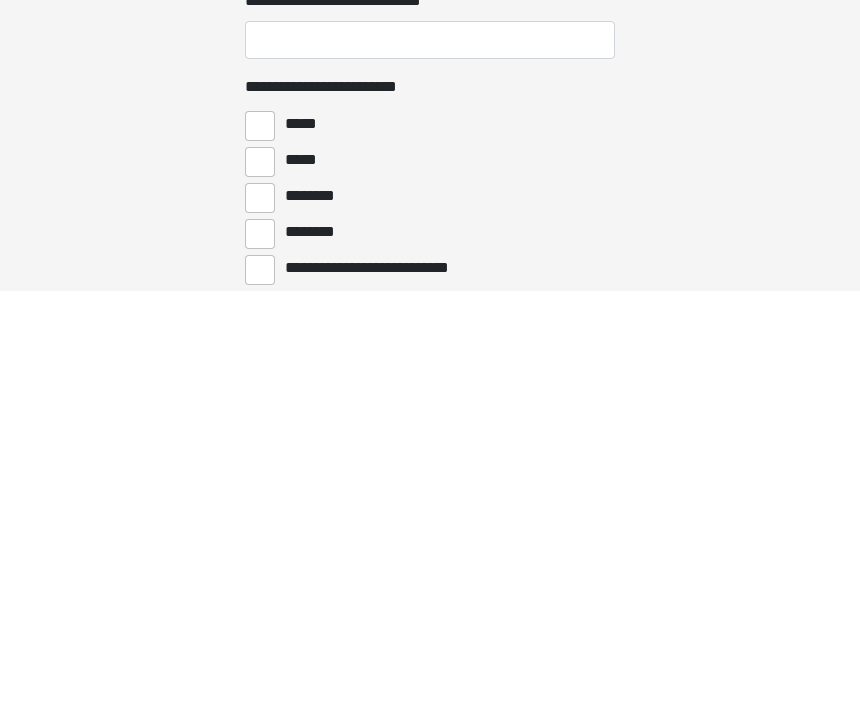type on "*******" 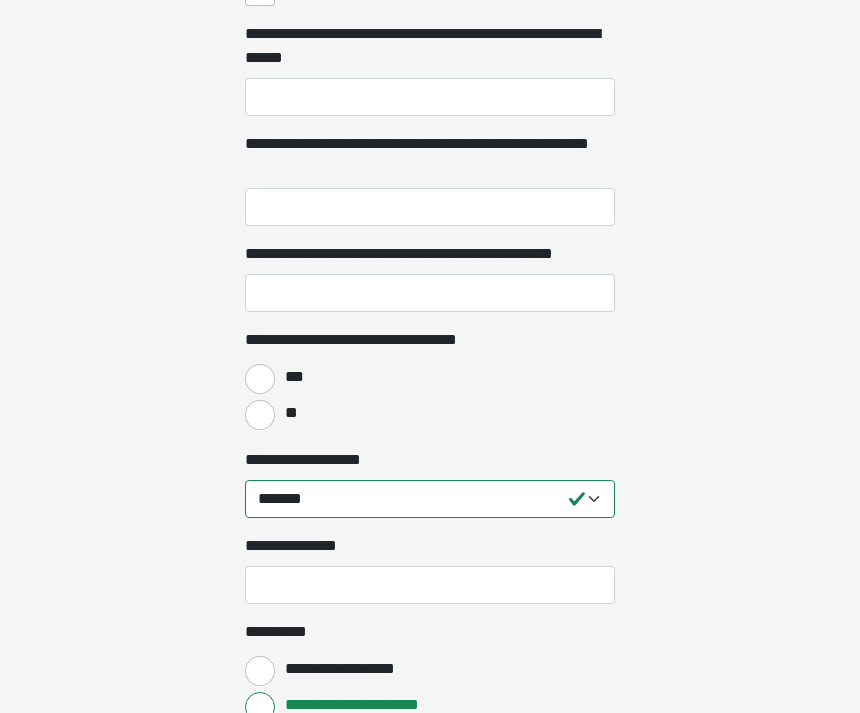 scroll, scrollTop: 3253, scrollLeft: 0, axis: vertical 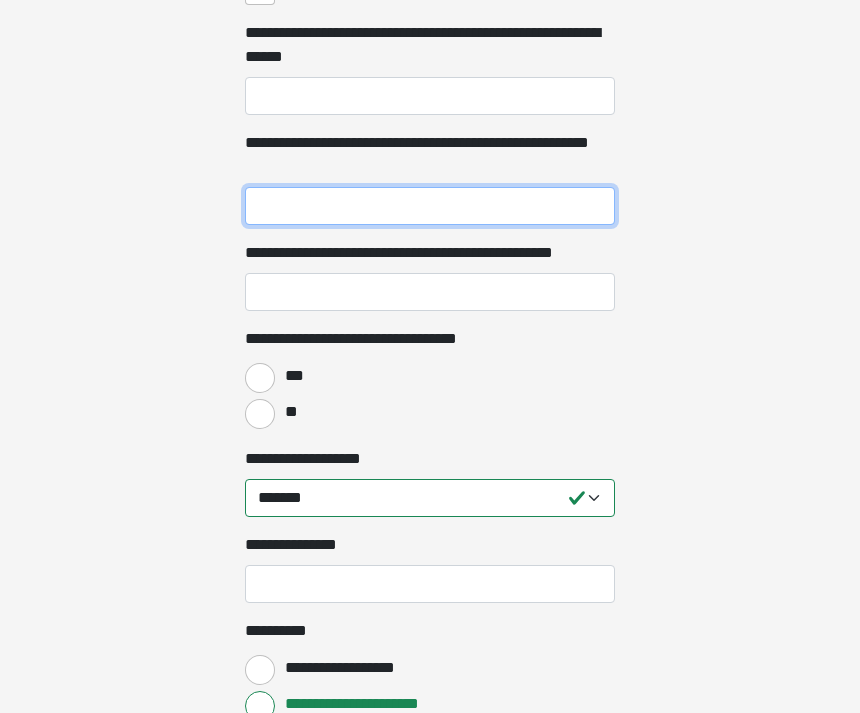 click on "**********" at bounding box center (430, 207) 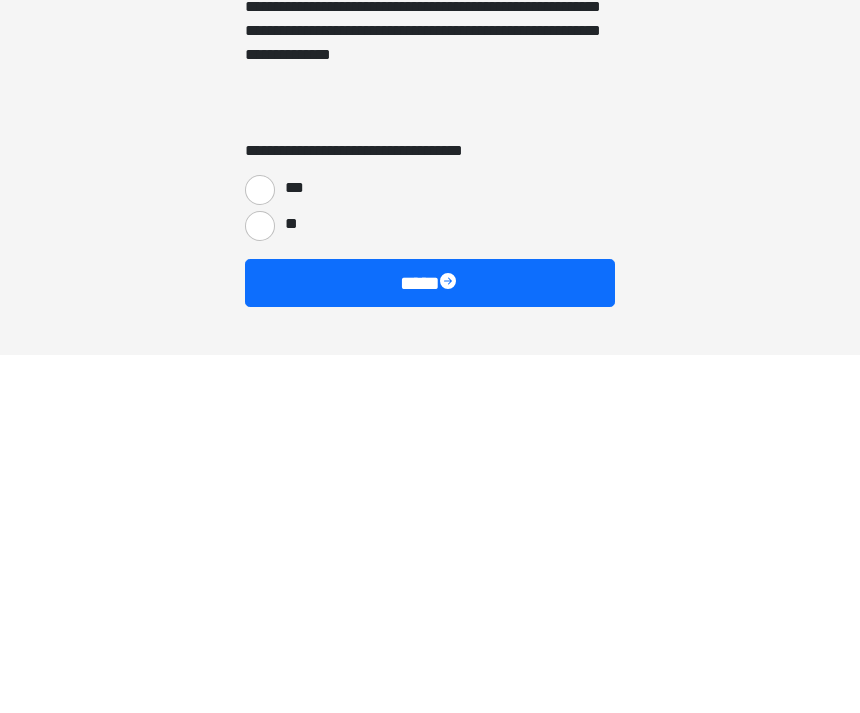 scroll, scrollTop: 4305, scrollLeft: 0, axis: vertical 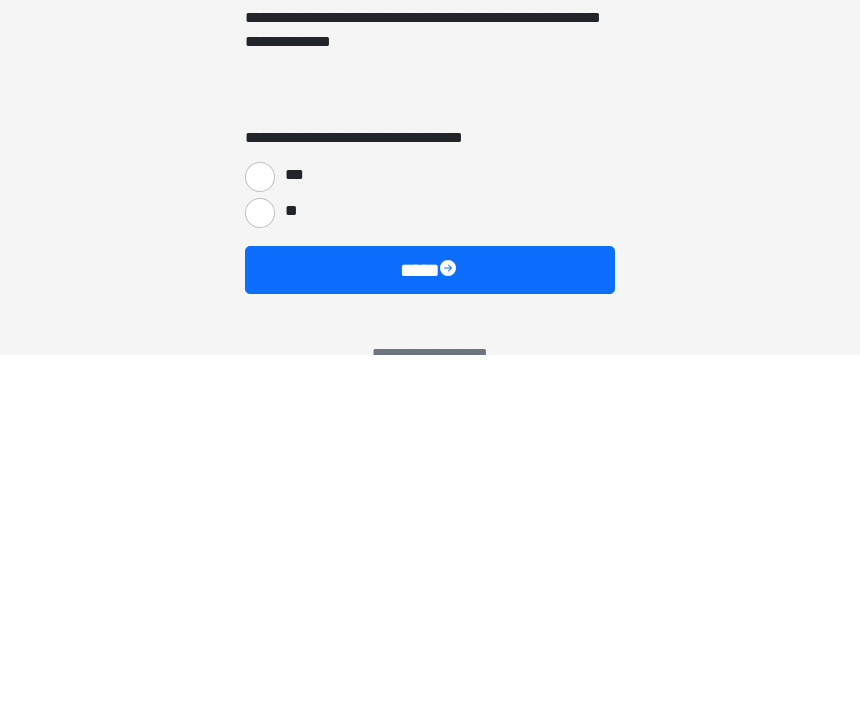type on "**********" 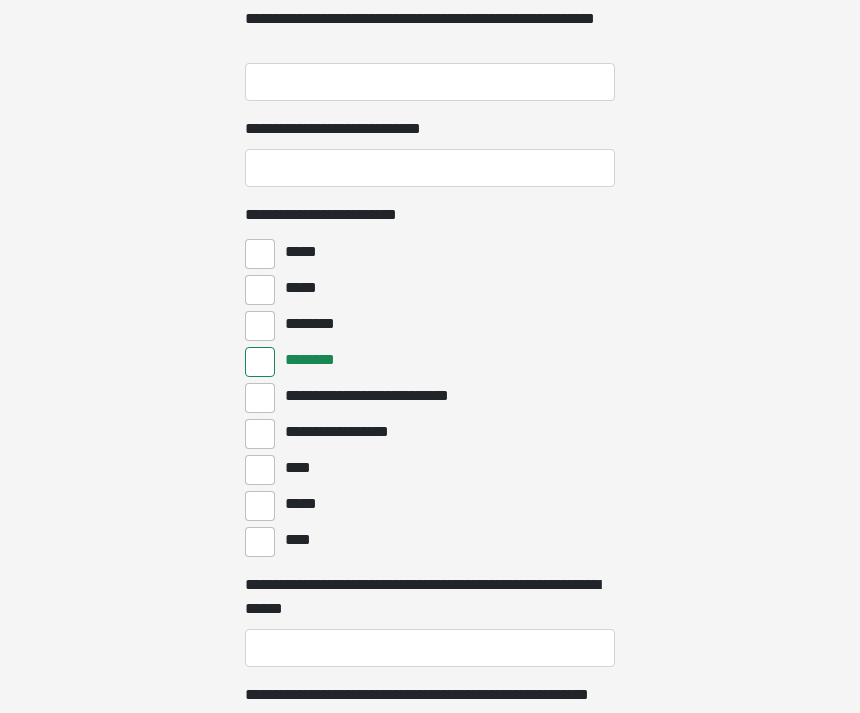 scroll, scrollTop: 2704, scrollLeft: 0, axis: vertical 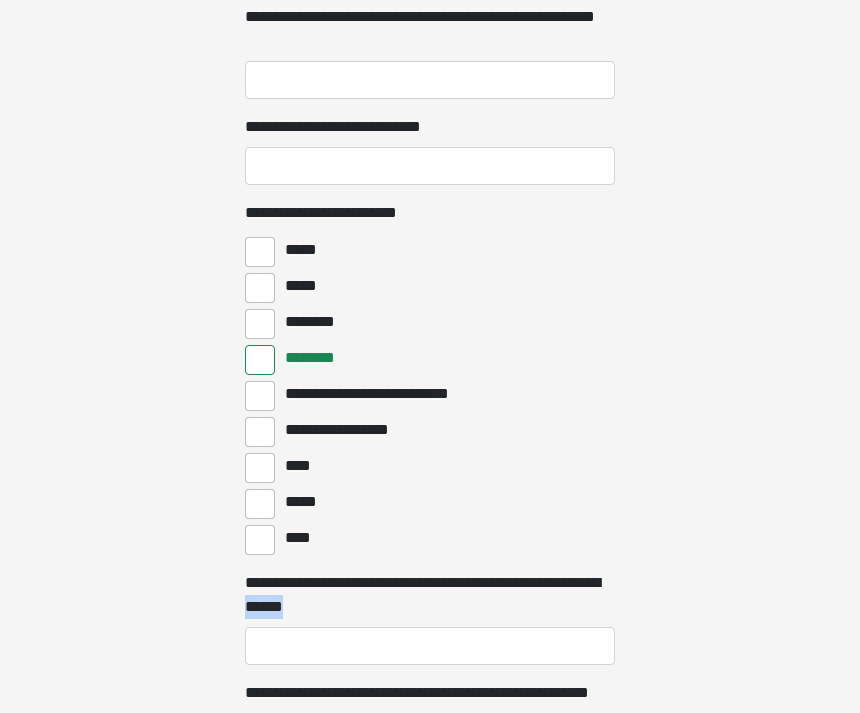 click on "**********" at bounding box center (430, -2348) 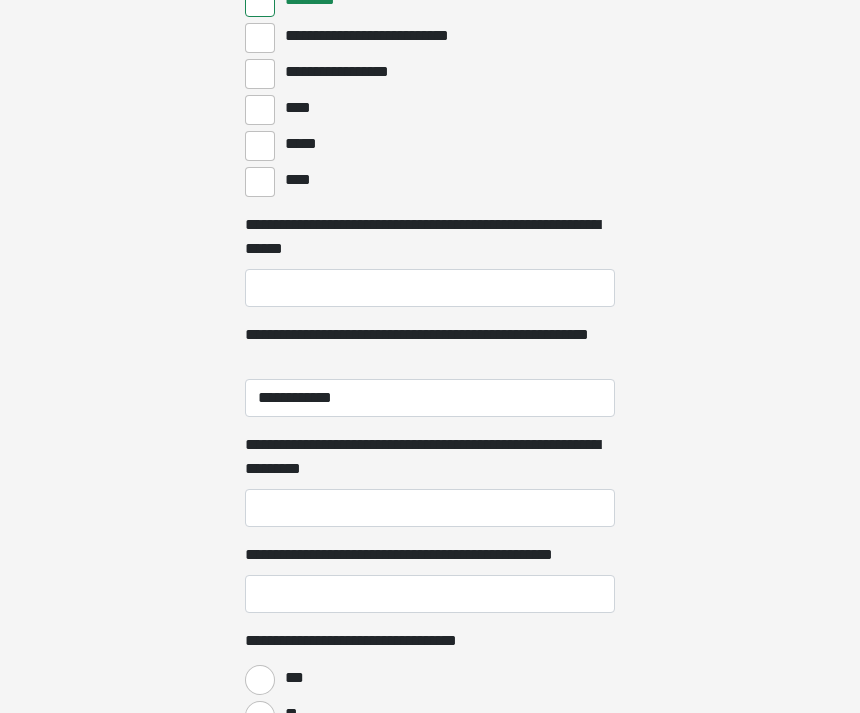 scroll, scrollTop: 3063, scrollLeft: 0, axis: vertical 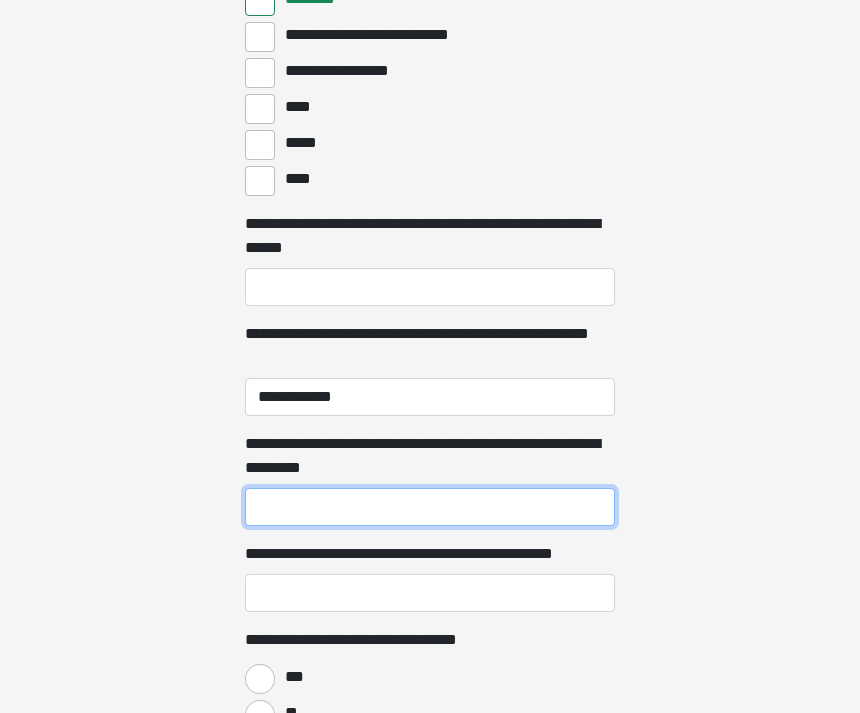 click on "**********" at bounding box center [430, 507] 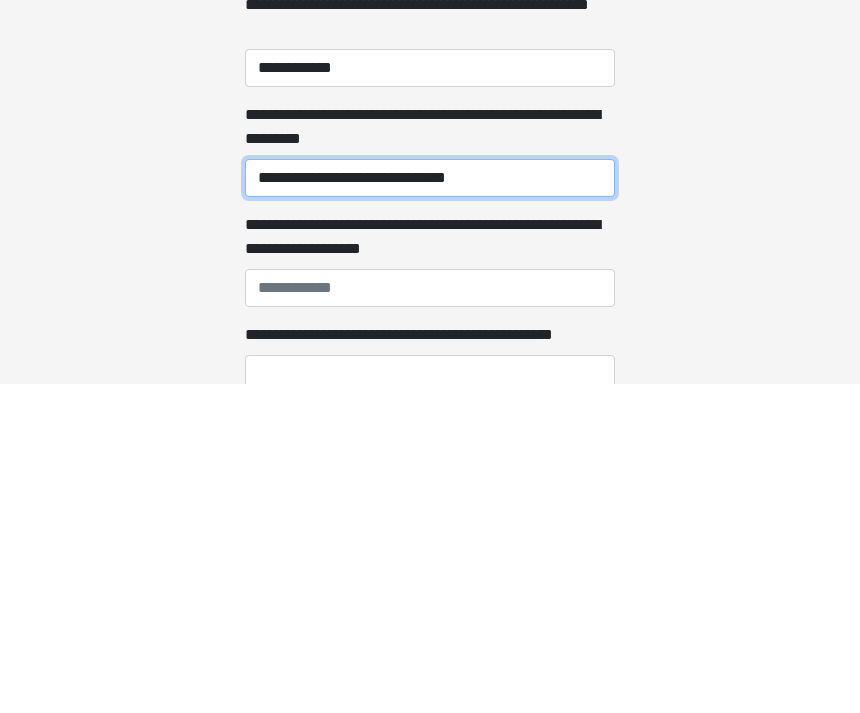 type on "**********" 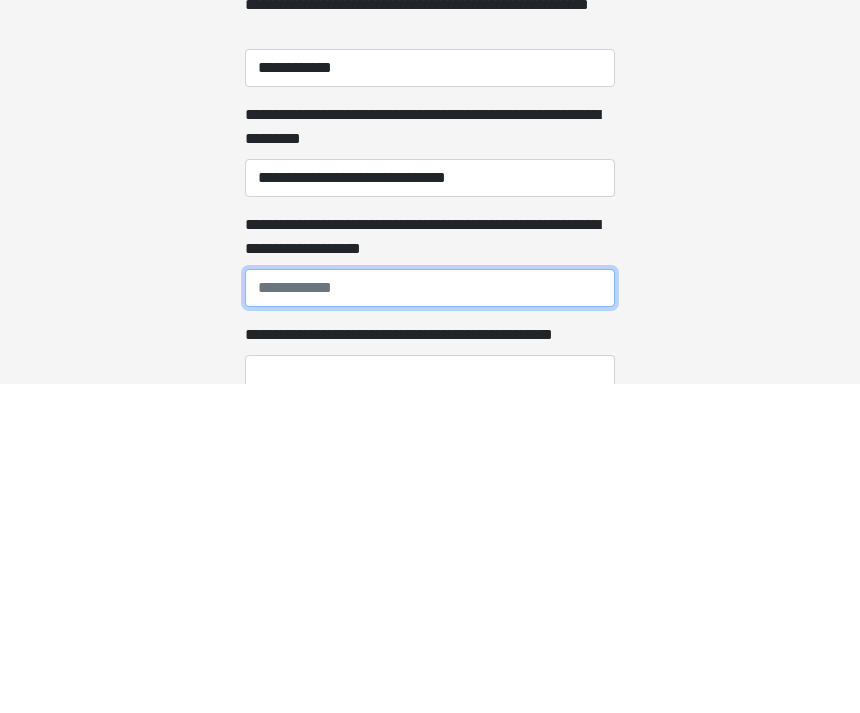 click on "**********" at bounding box center [430, 617] 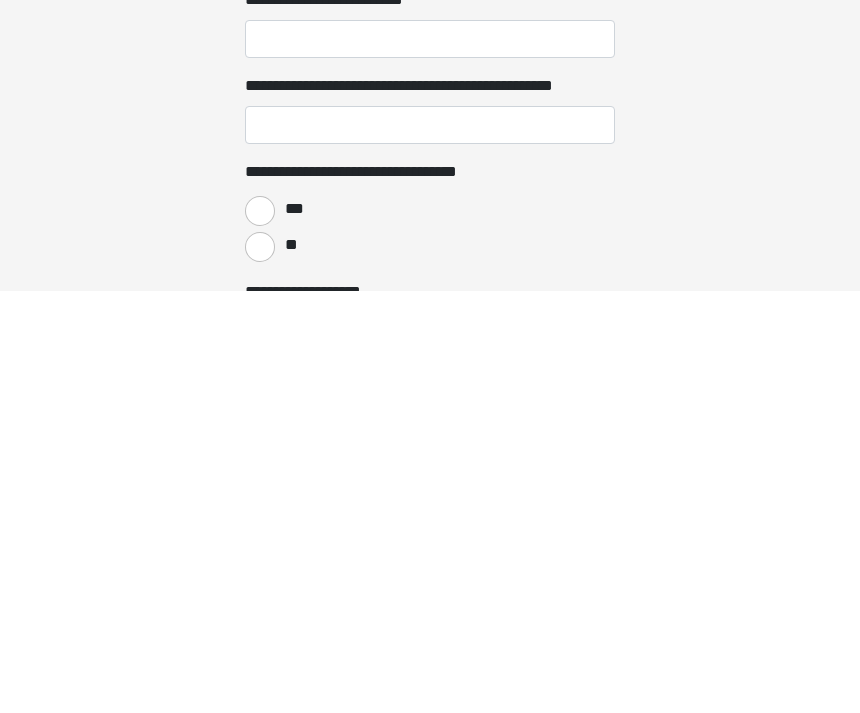 scroll, scrollTop: 3315, scrollLeft: 0, axis: vertical 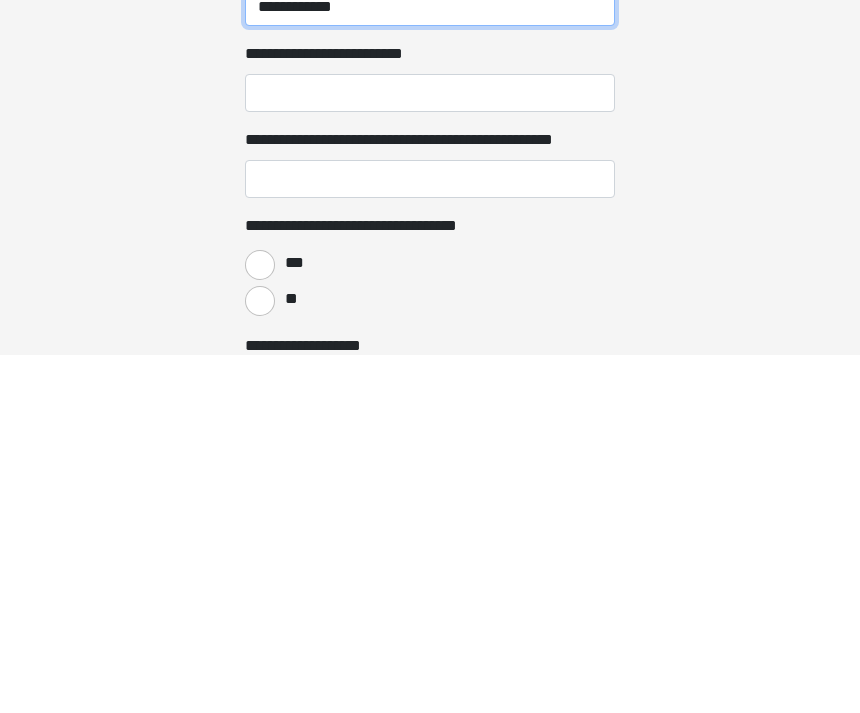 type on "**********" 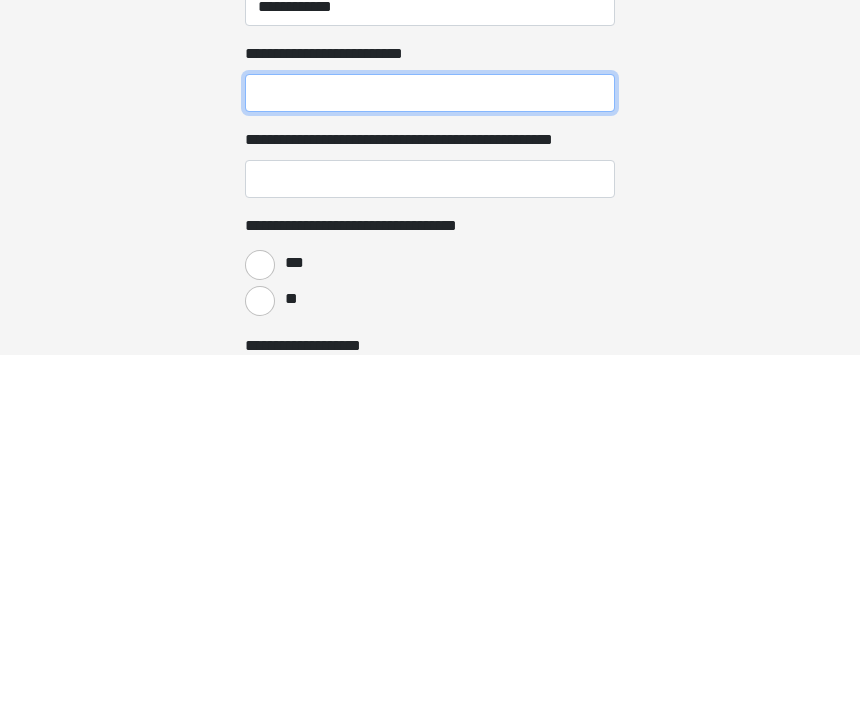 click on "**********" at bounding box center [430, 451] 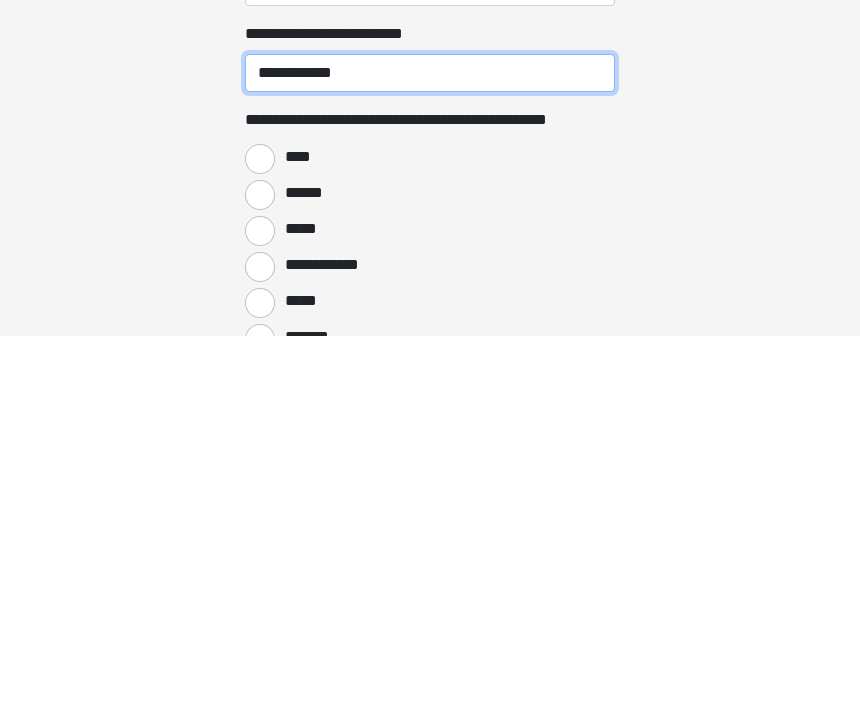 type on "**********" 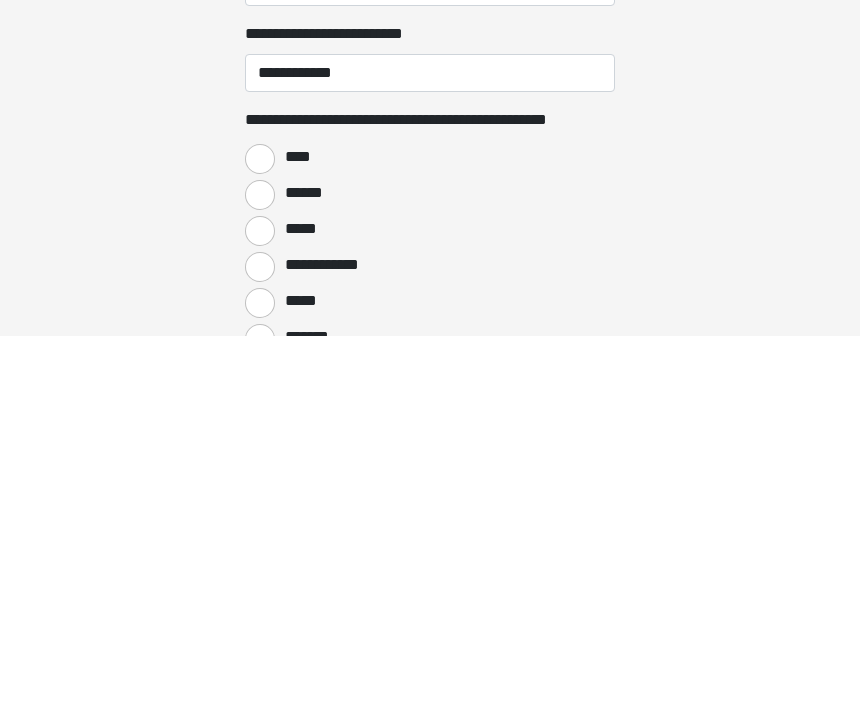 click on "****" at bounding box center (260, 537) 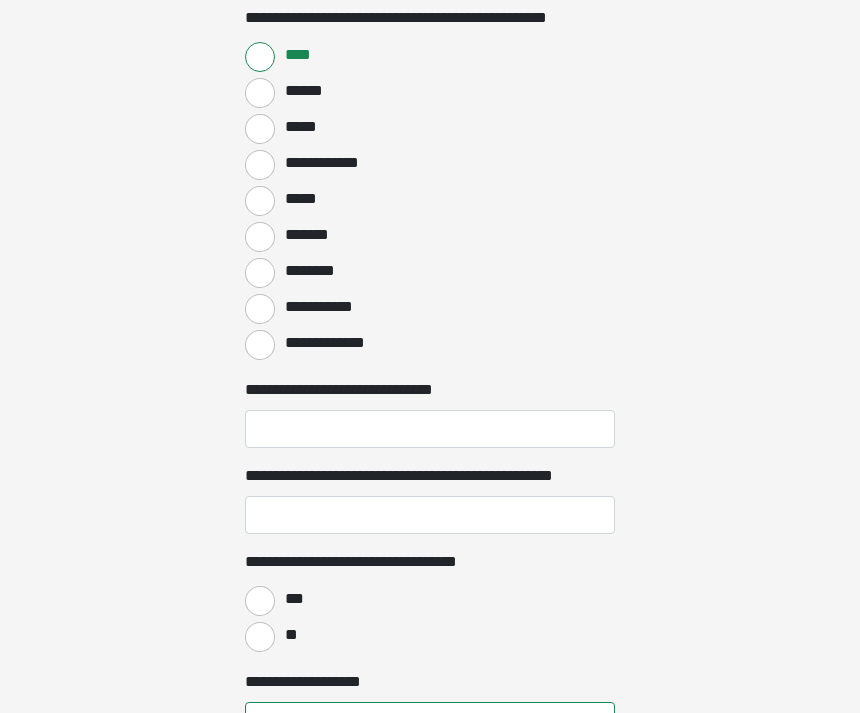 scroll, scrollTop: 3802, scrollLeft: 0, axis: vertical 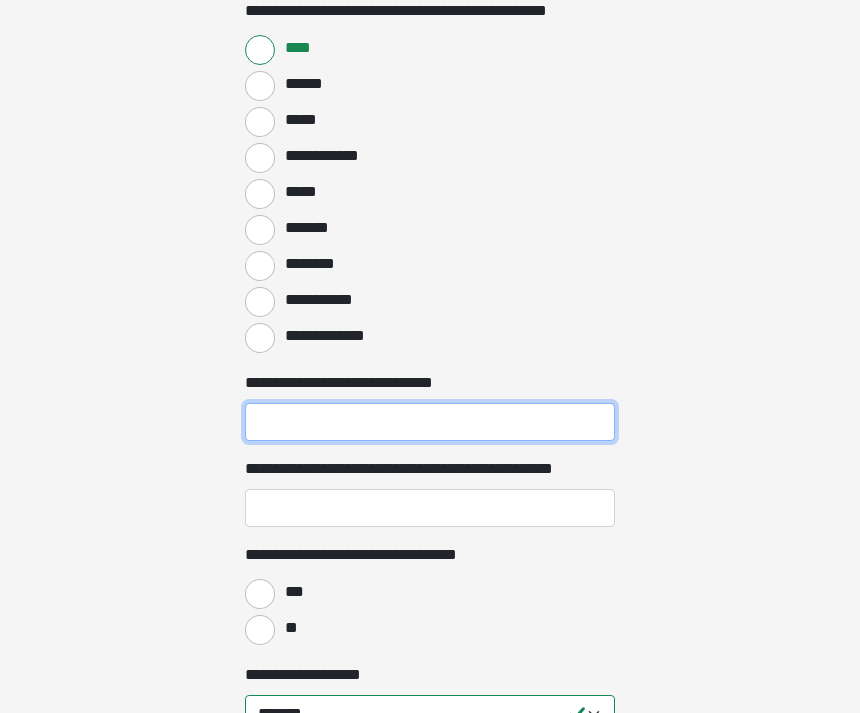 click on "**********" at bounding box center [430, 422] 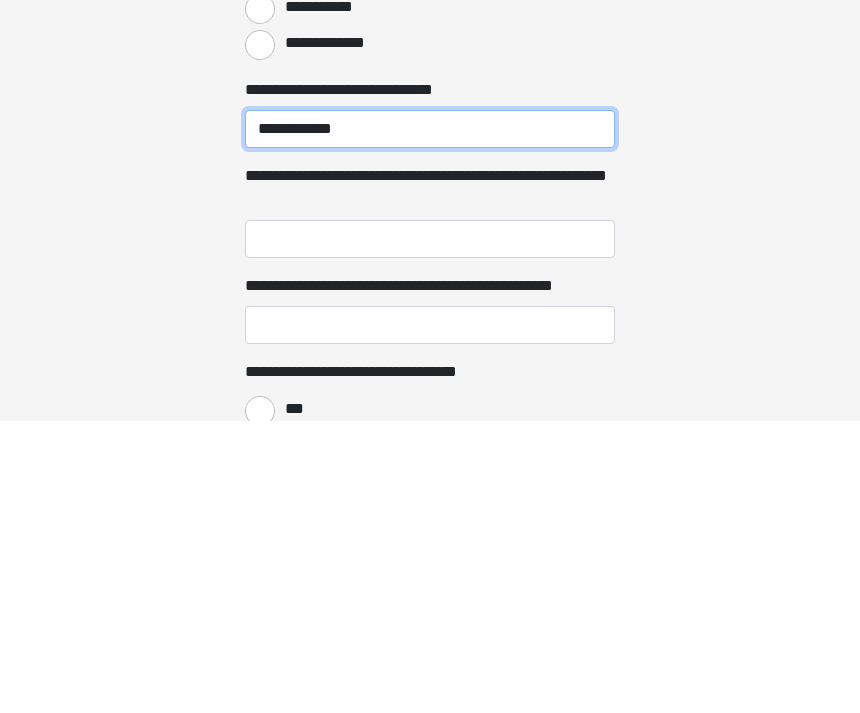 type on "**********" 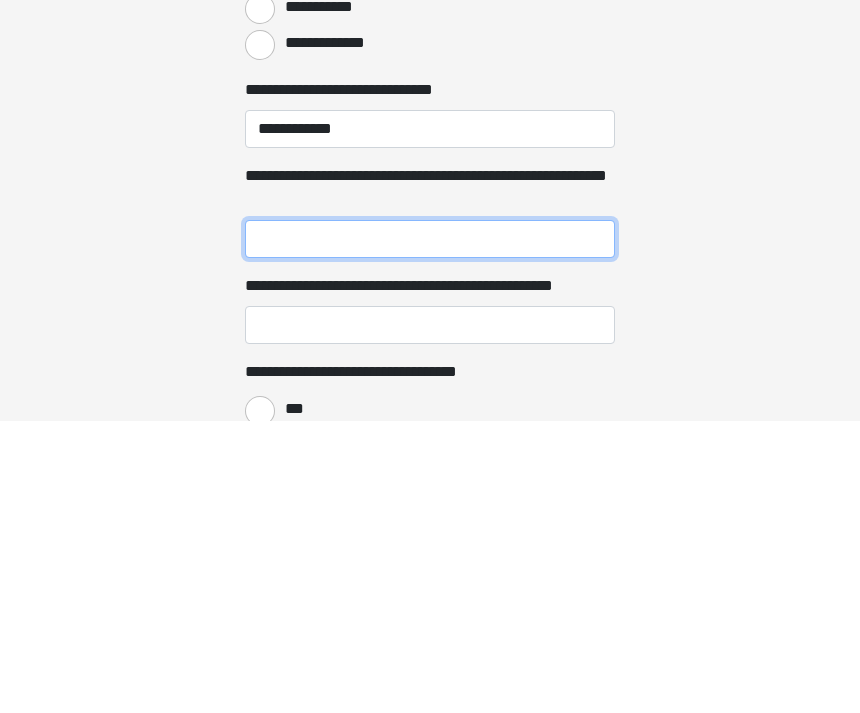 click on "**********" at bounding box center [430, 532] 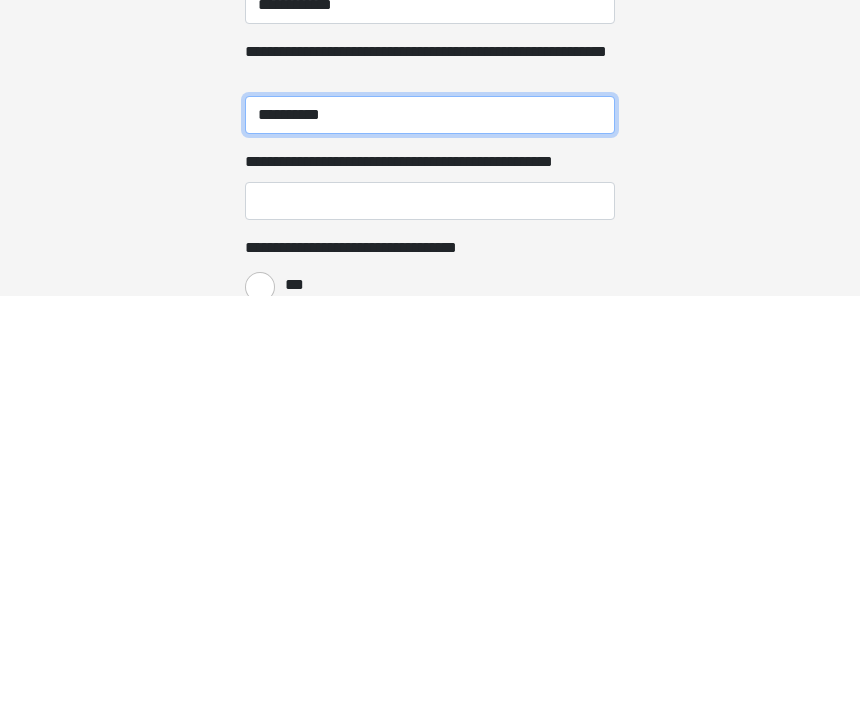 type on "**********" 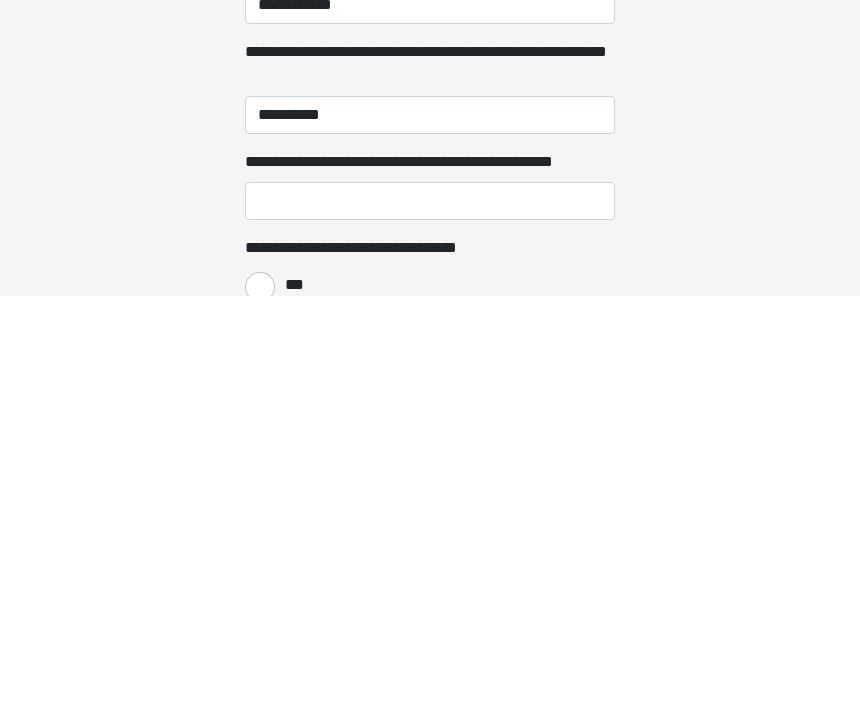 click on "***" at bounding box center [260, 704] 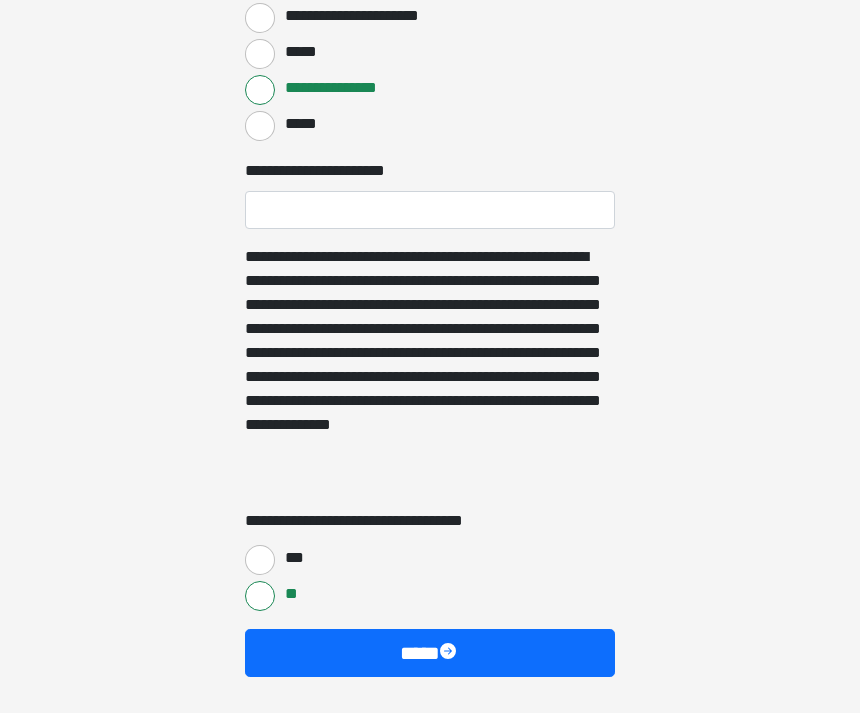 scroll, scrollTop: 5047, scrollLeft: 0, axis: vertical 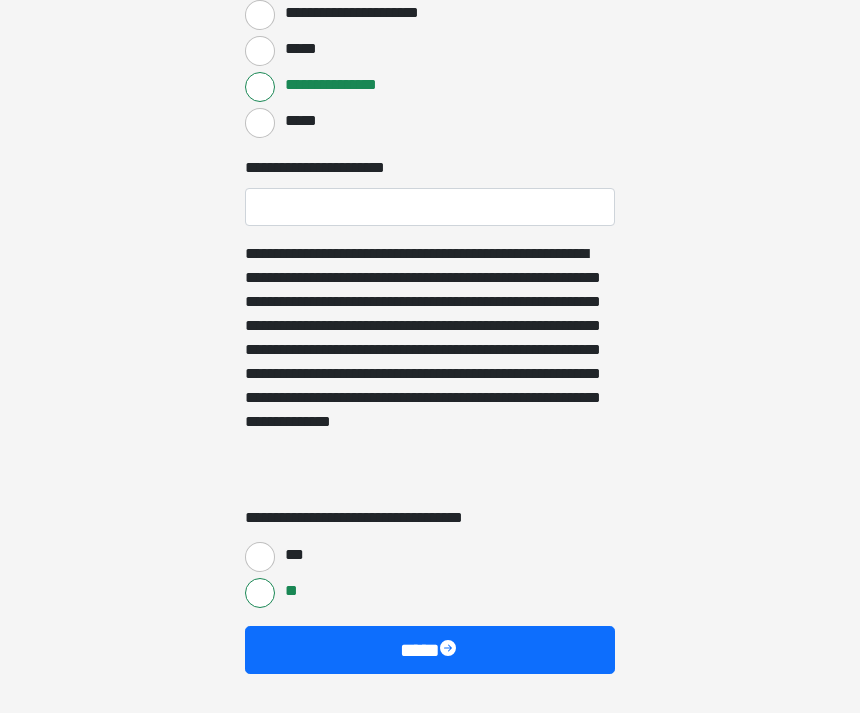 click at bounding box center [450, 650] 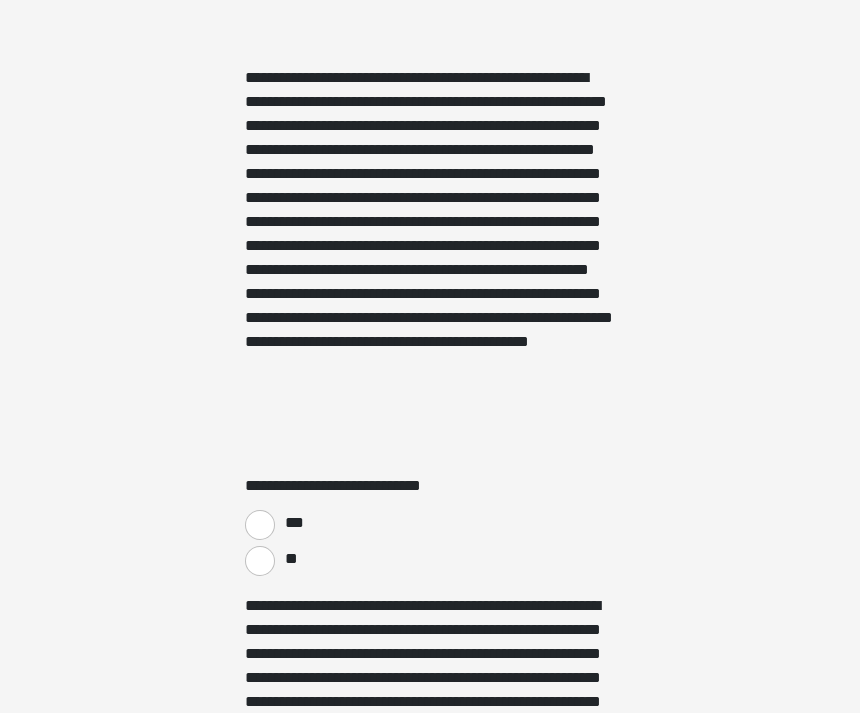 scroll, scrollTop: 3177, scrollLeft: 0, axis: vertical 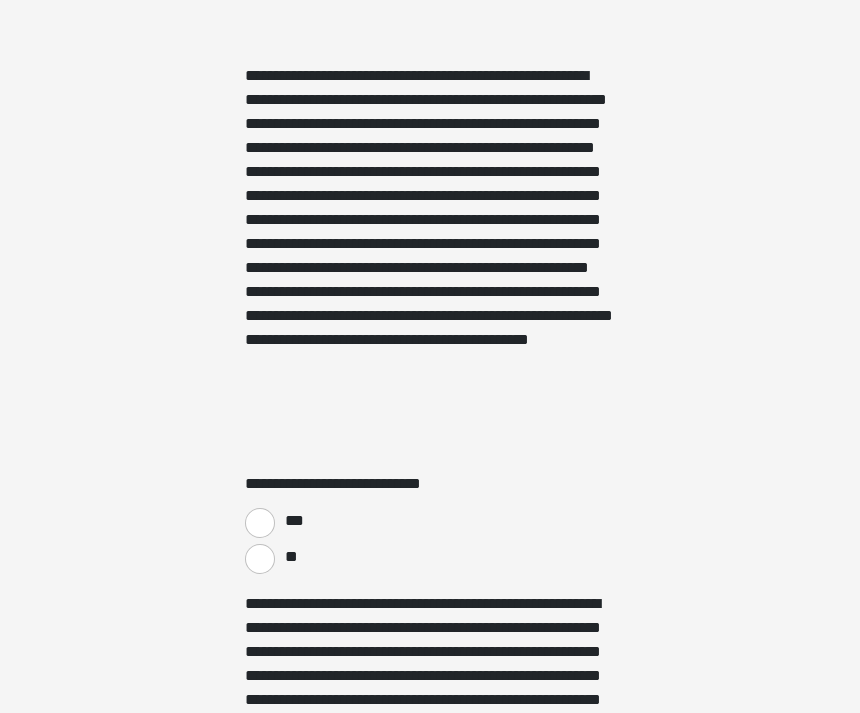 click on "**********" at bounding box center (430, -2821) 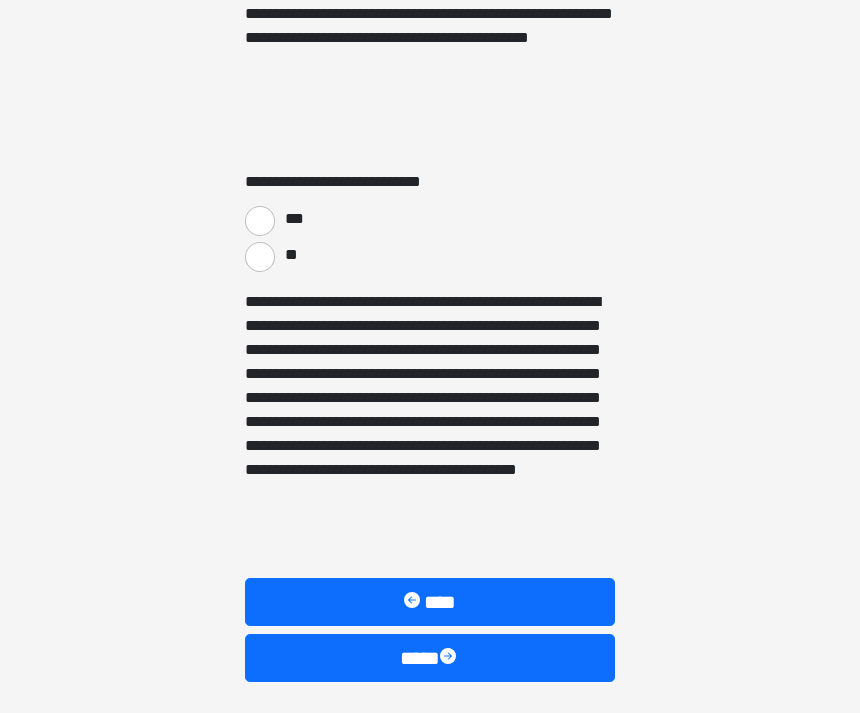 scroll, scrollTop: 3479, scrollLeft: 0, axis: vertical 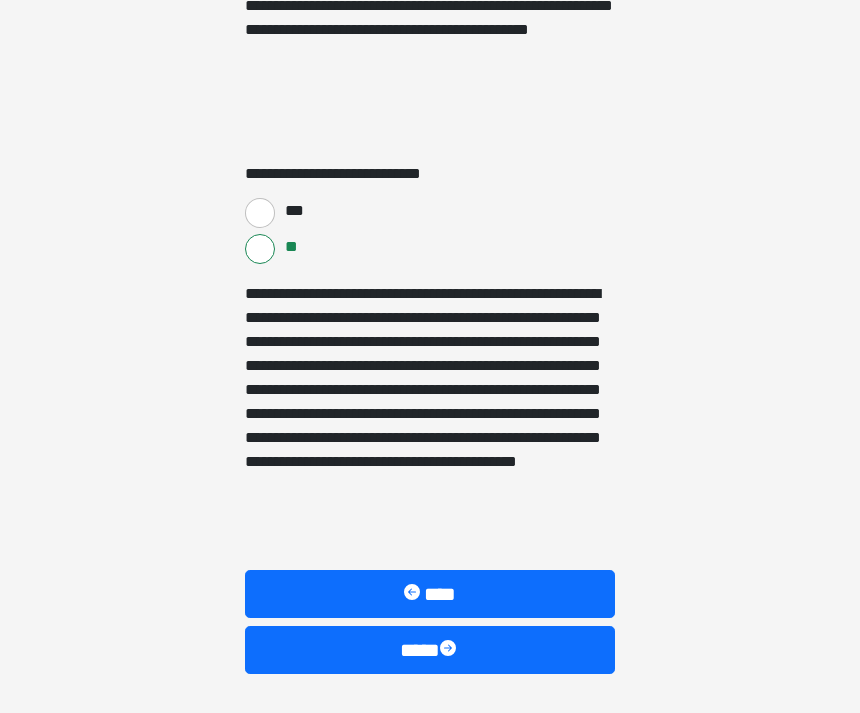 click on "****" at bounding box center [430, 650] 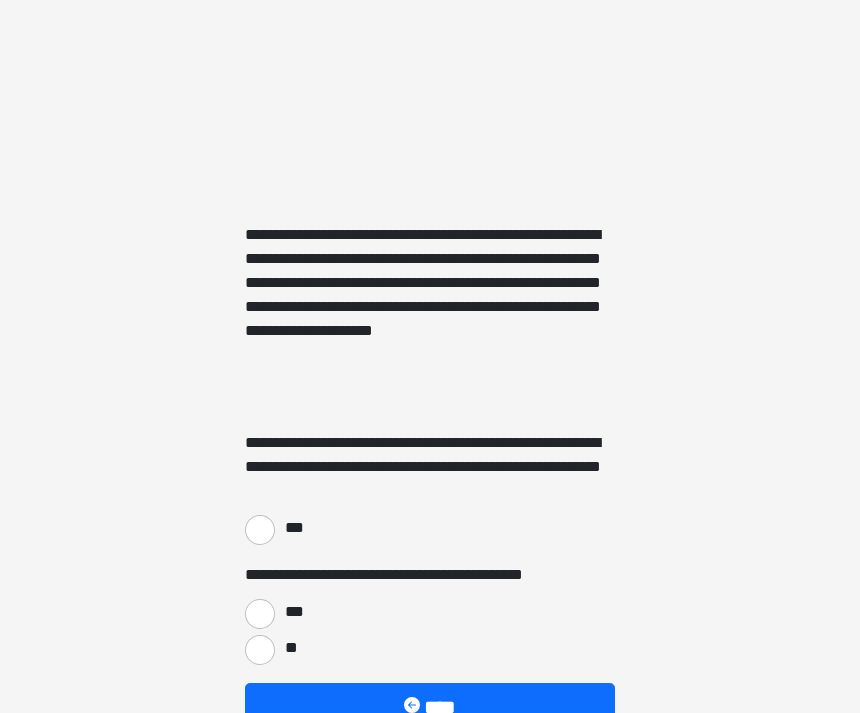 scroll, scrollTop: 2771, scrollLeft: 0, axis: vertical 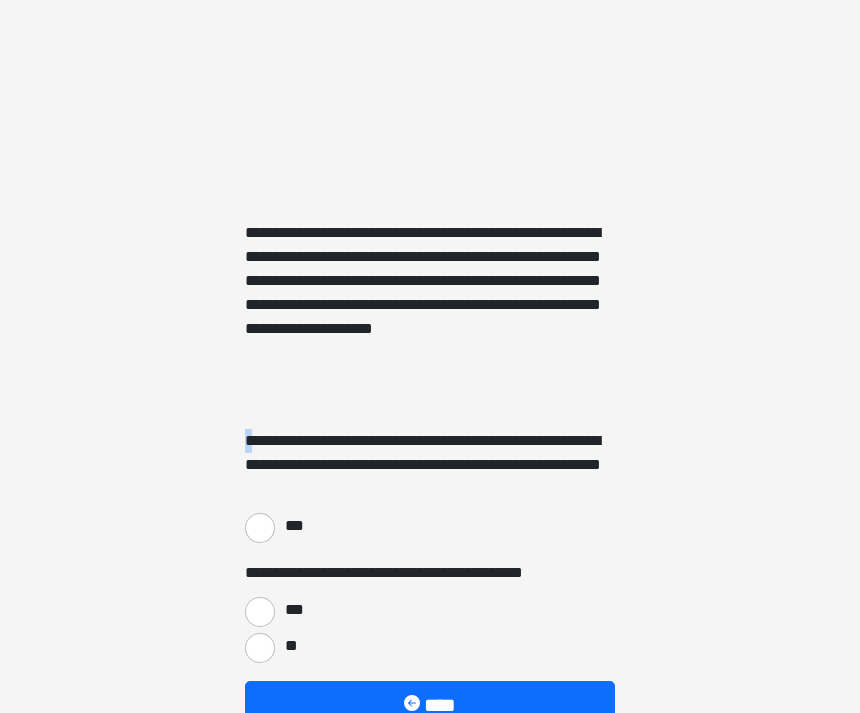 click on "**********" at bounding box center [430, -2415] 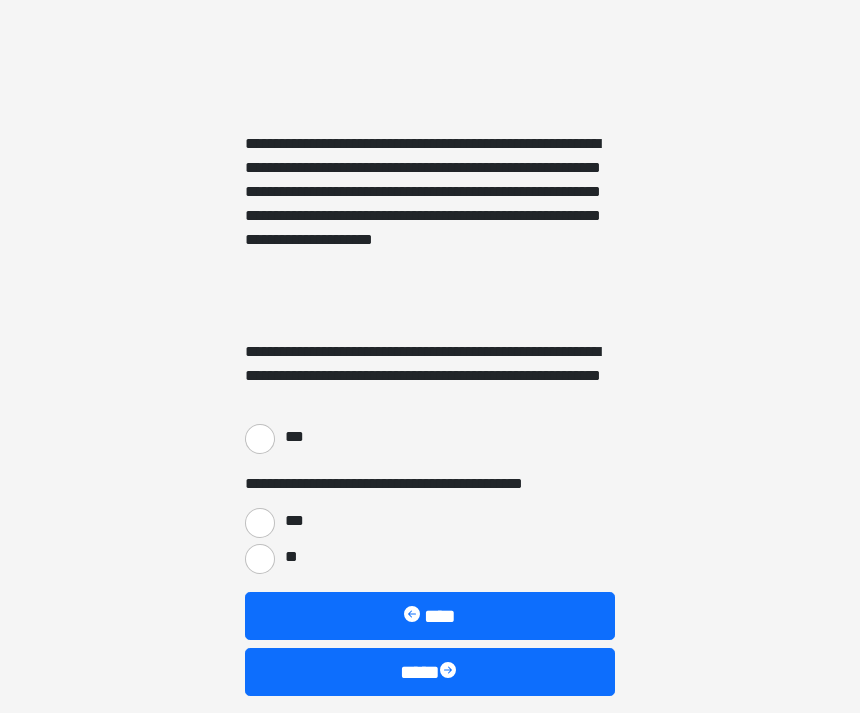 scroll, scrollTop: 2883, scrollLeft: 0, axis: vertical 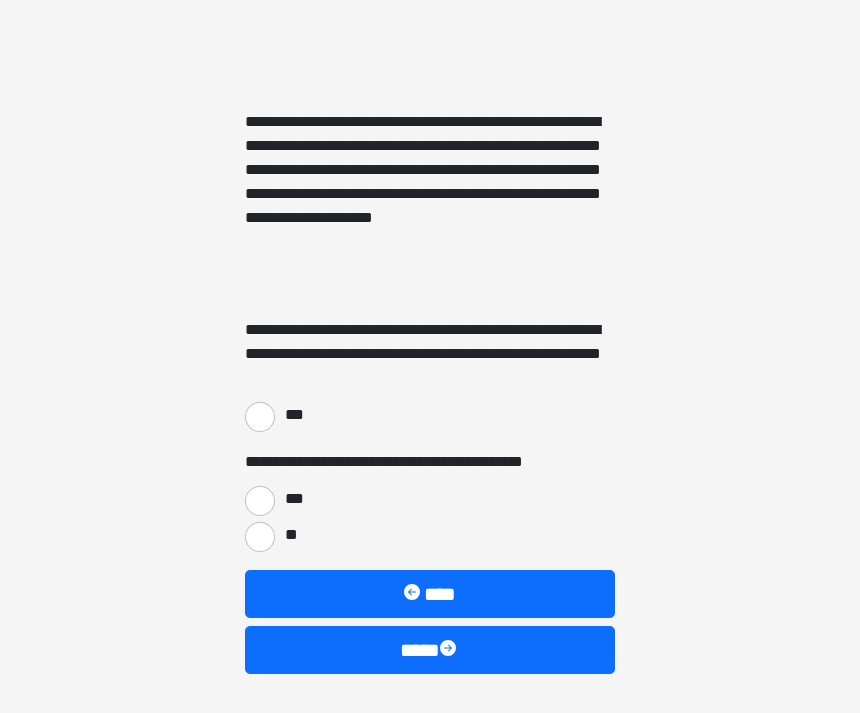 click on "***" at bounding box center (260, 417) 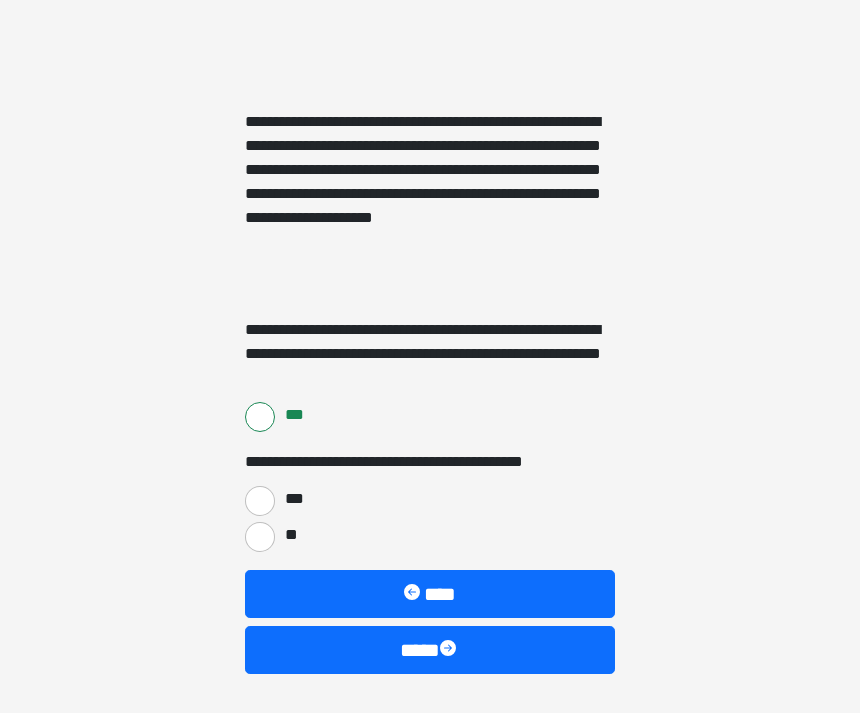 click on "***" at bounding box center (293, 499) 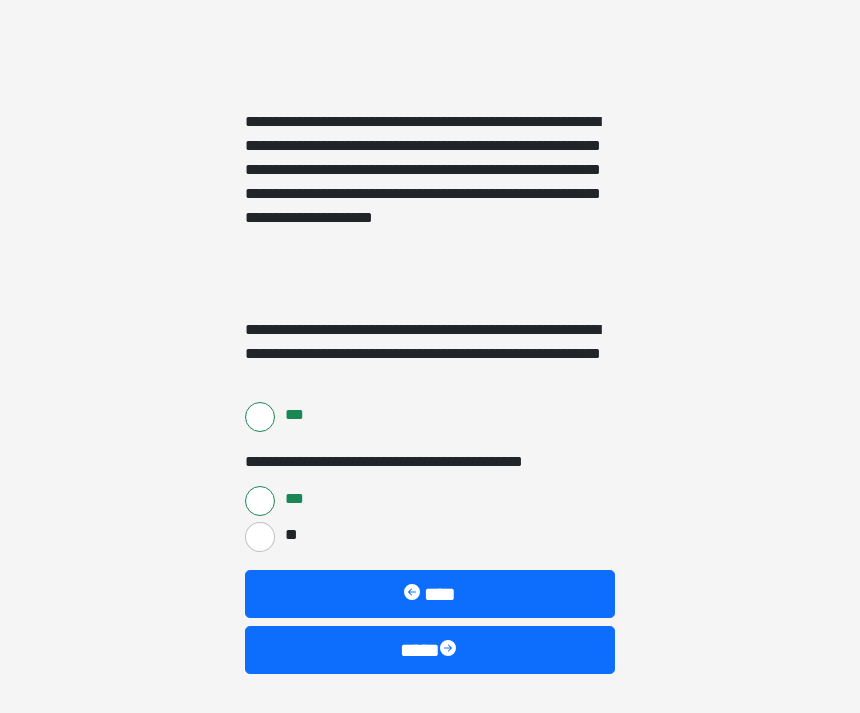 click at bounding box center (450, 650) 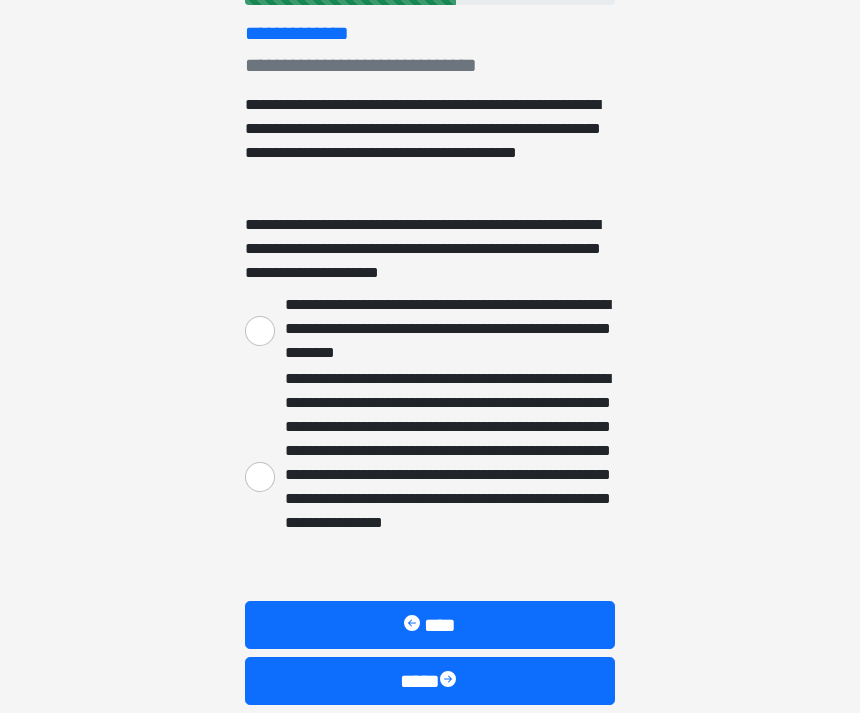 scroll, scrollTop: 291, scrollLeft: 0, axis: vertical 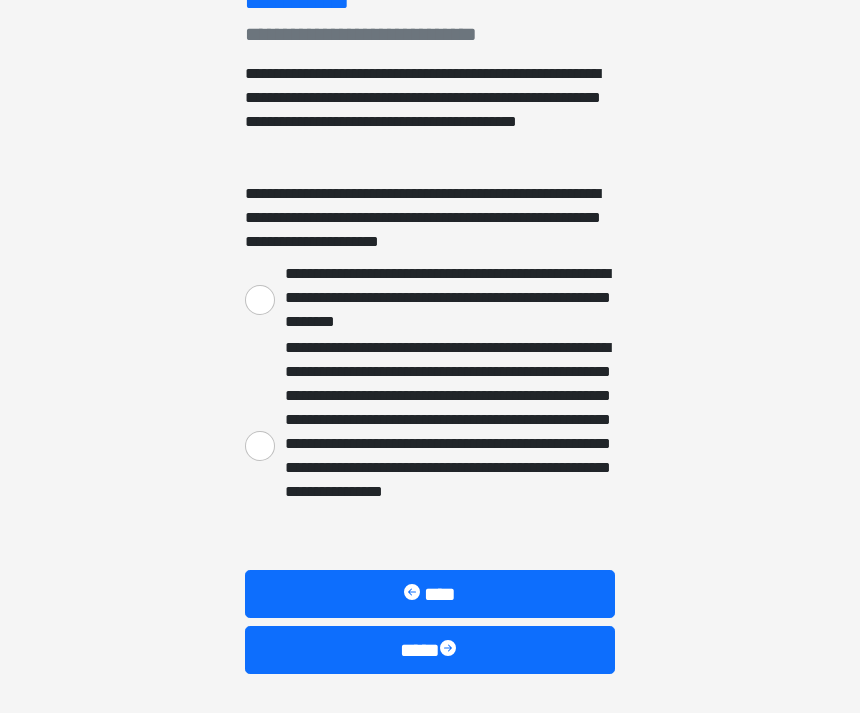 click on "****" at bounding box center (430, 650) 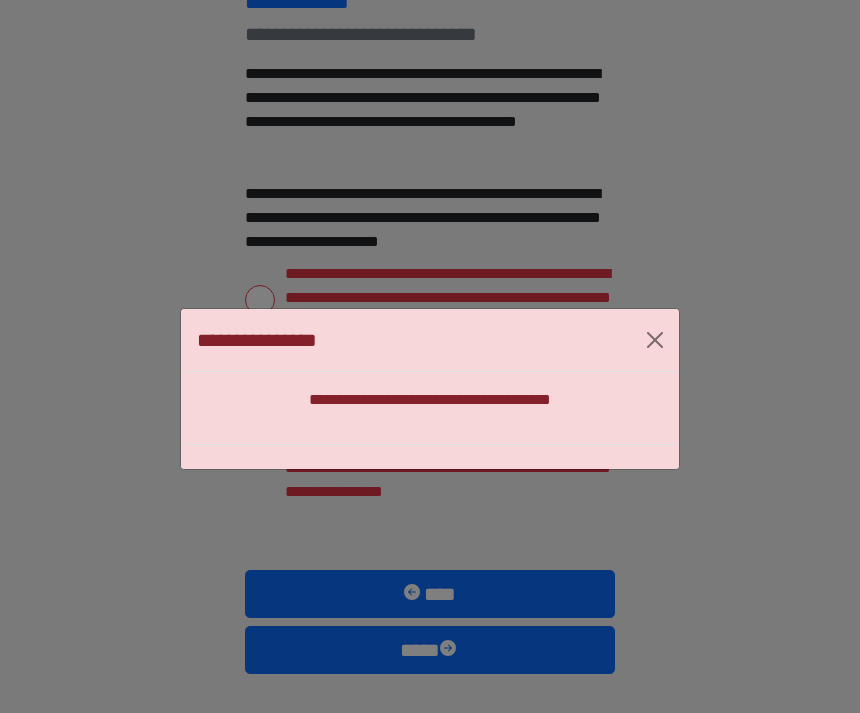 click at bounding box center [655, 340] 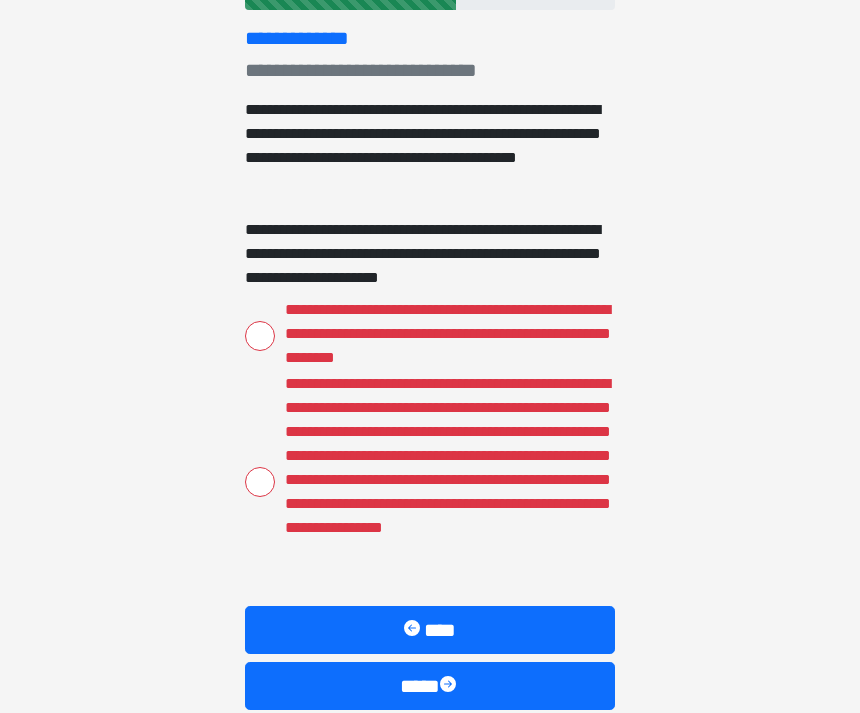 scroll, scrollTop: 256, scrollLeft: 0, axis: vertical 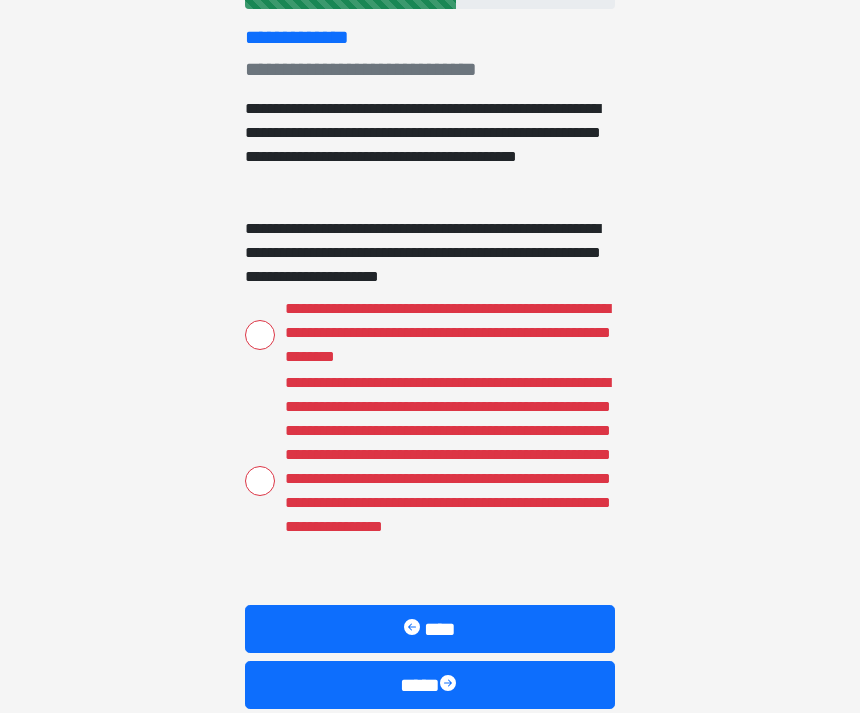 click on "****" at bounding box center [430, 629] 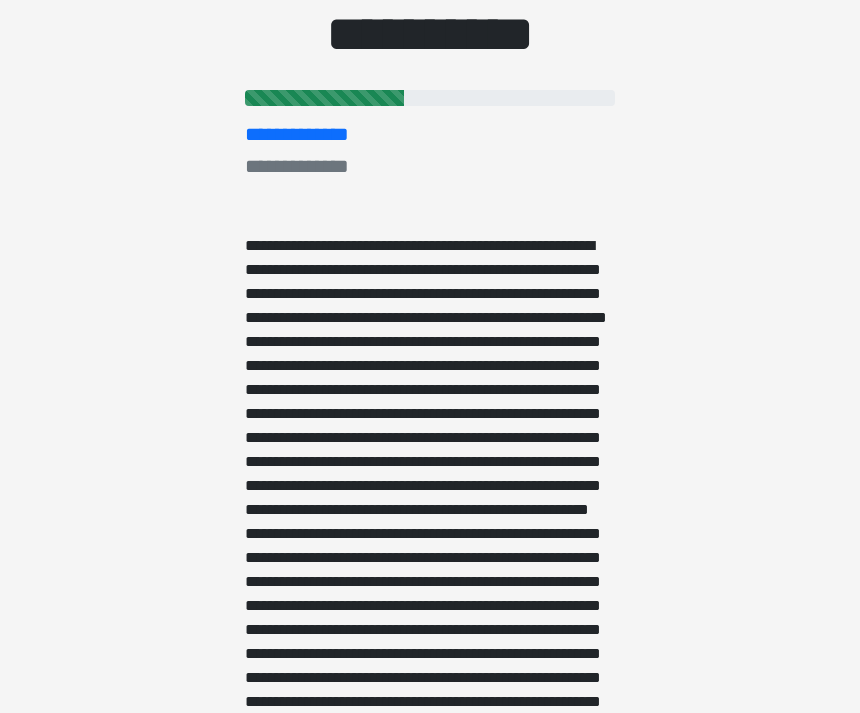 scroll, scrollTop: 157, scrollLeft: 0, axis: vertical 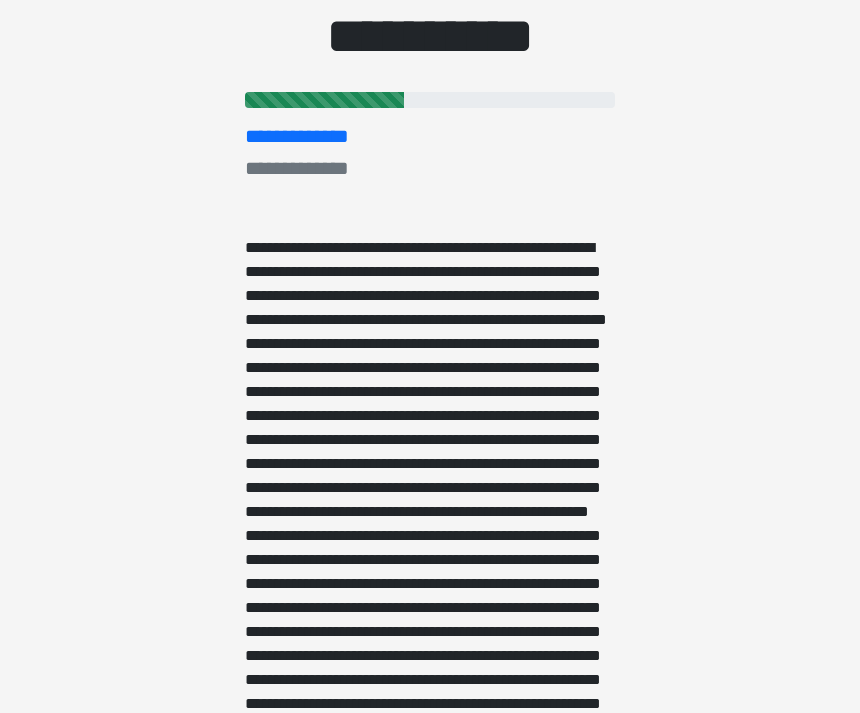 click at bounding box center (430, 548) 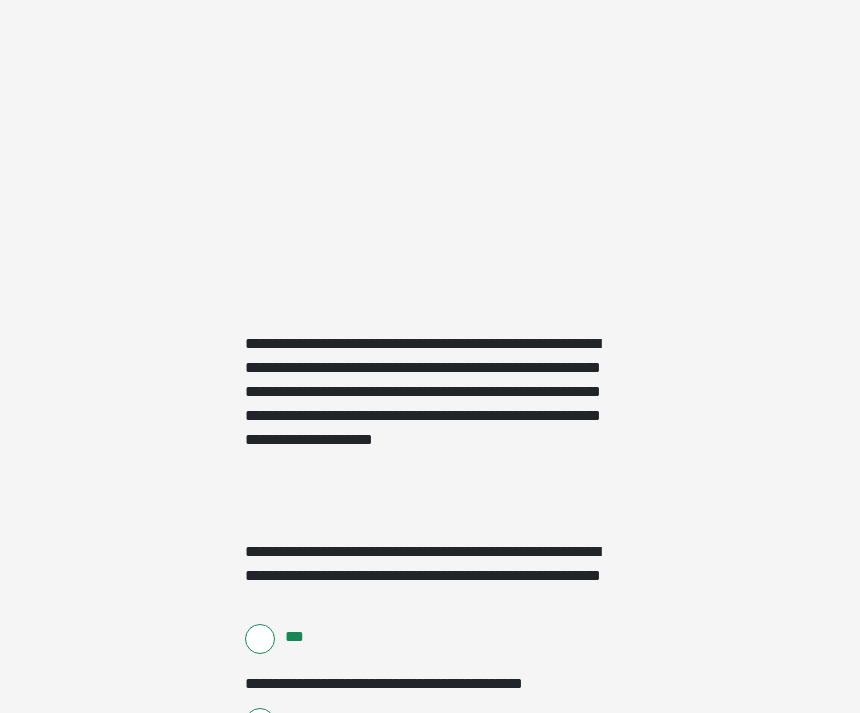 scroll, scrollTop: 2883, scrollLeft: 0, axis: vertical 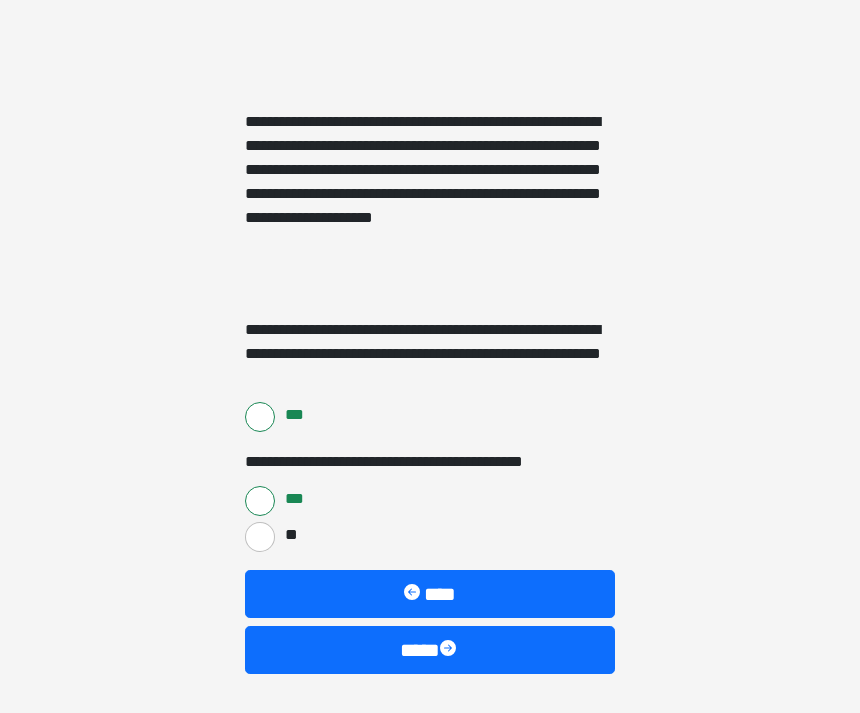 click on "****" at bounding box center [430, 650] 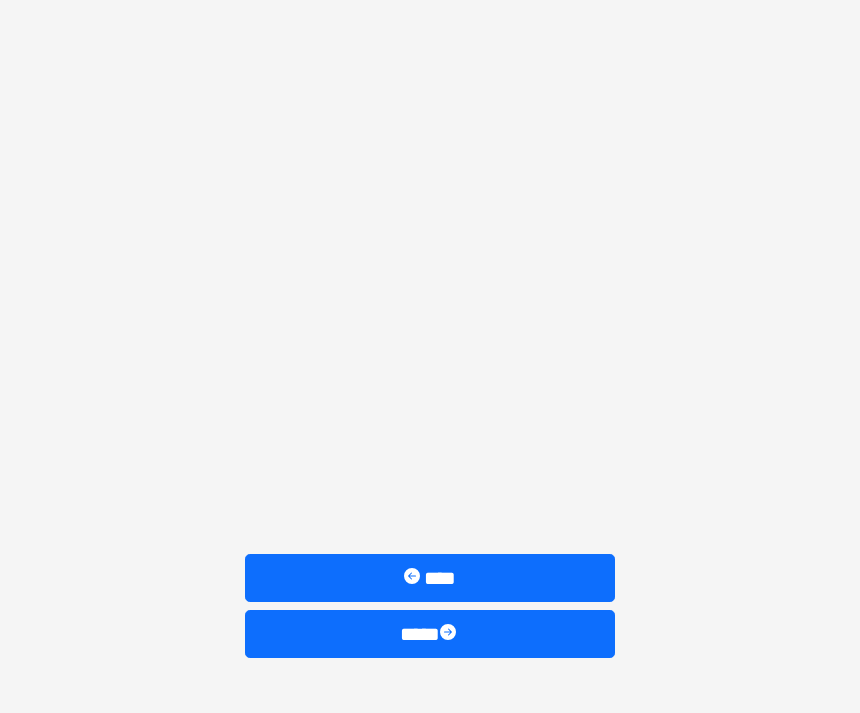 scroll, scrollTop: 291, scrollLeft: 0, axis: vertical 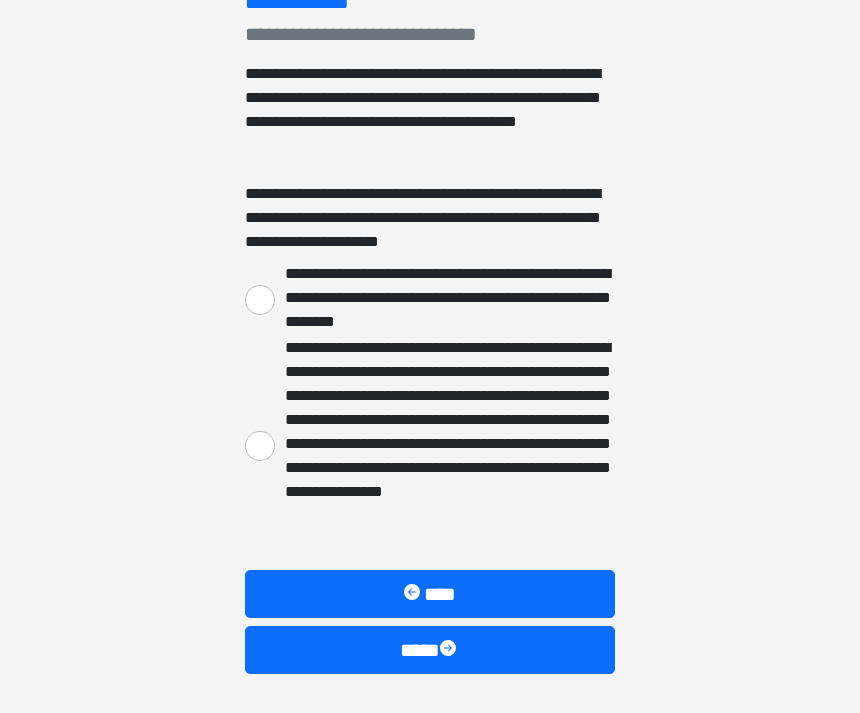 click on "**********" at bounding box center [260, 300] 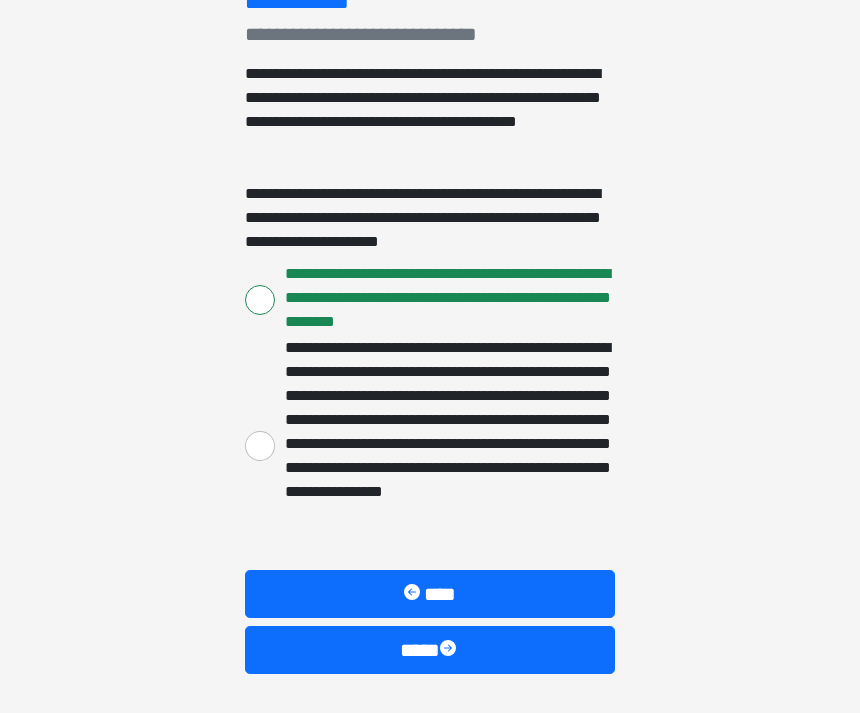 click on "****" at bounding box center (430, 650) 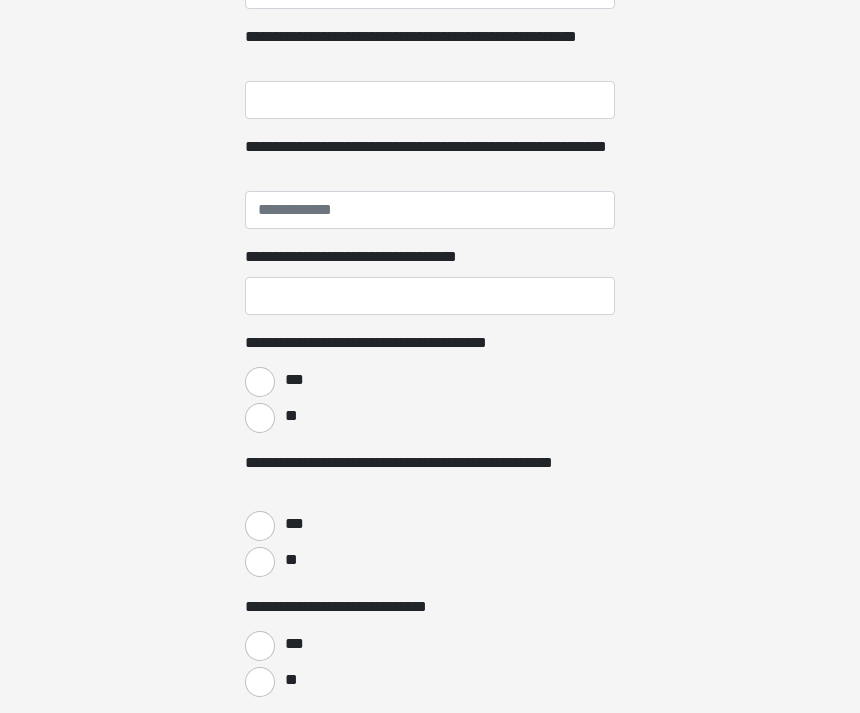 scroll, scrollTop: 548, scrollLeft: 0, axis: vertical 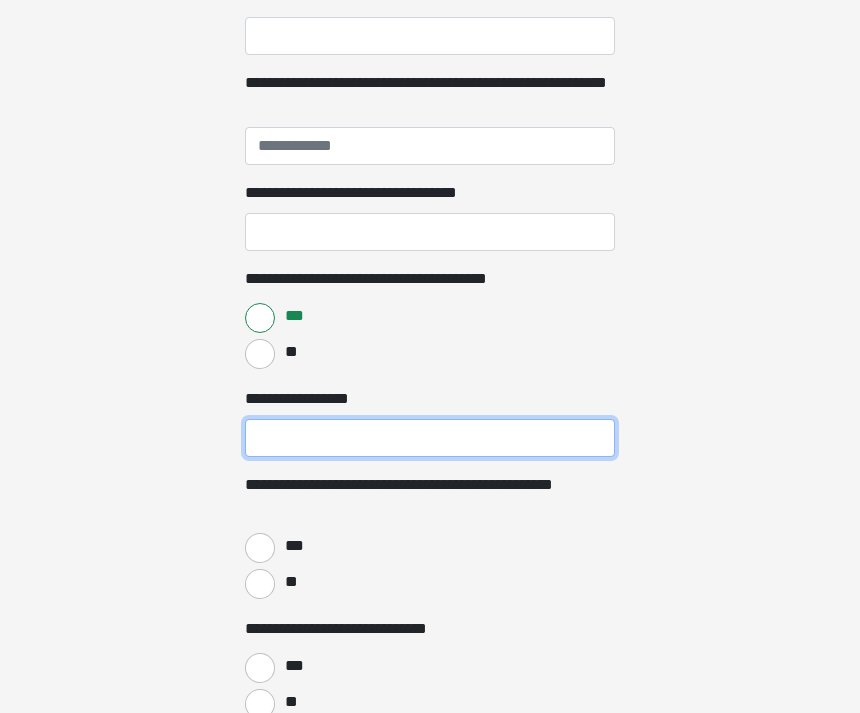 click on "**********" at bounding box center [430, 439] 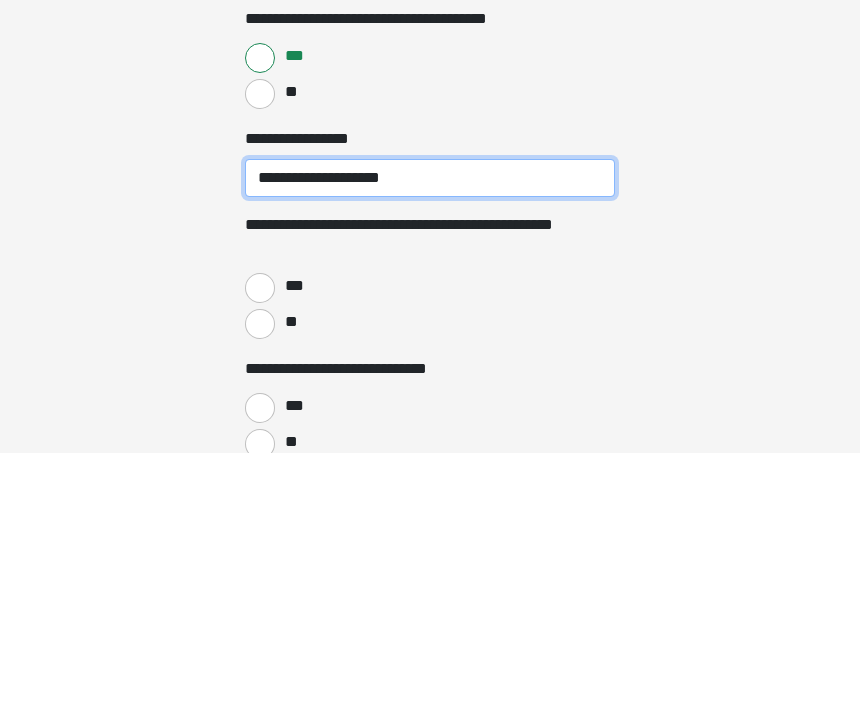 type on "**********" 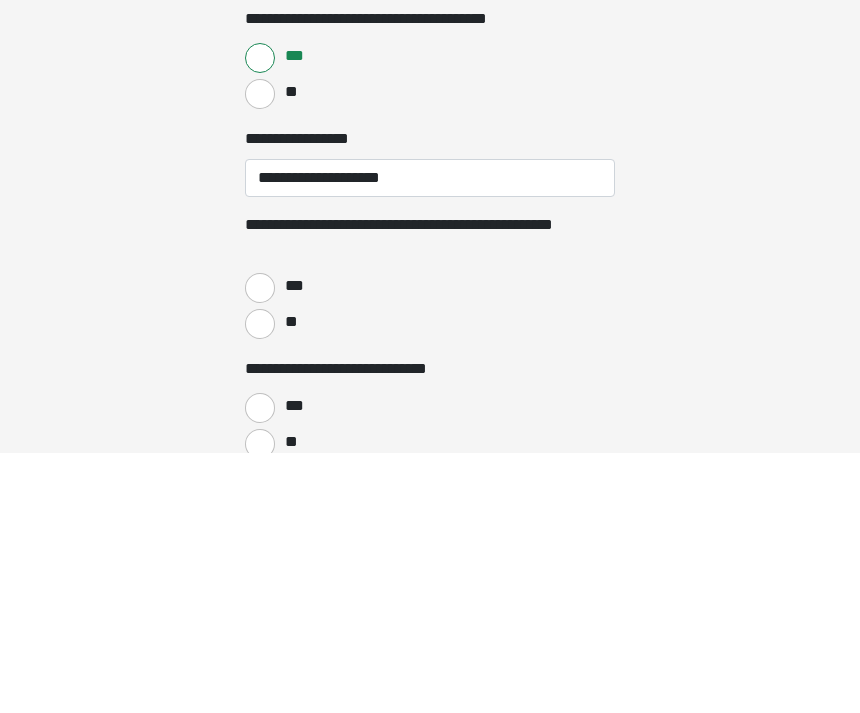 click on "***" at bounding box center [260, 549] 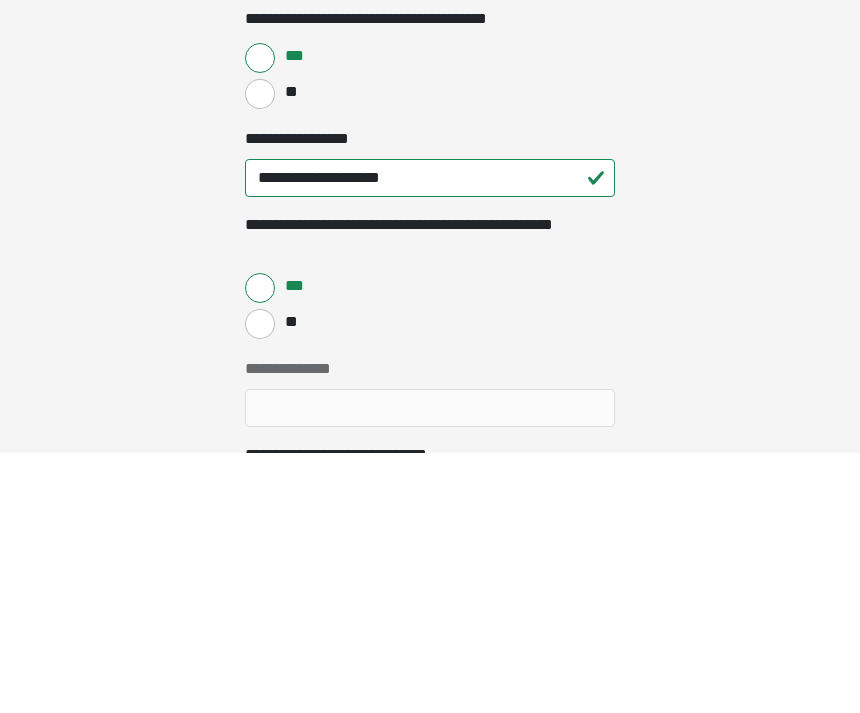 scroll, scrollTop: 872, scrollLeft: 0, axis: vertical 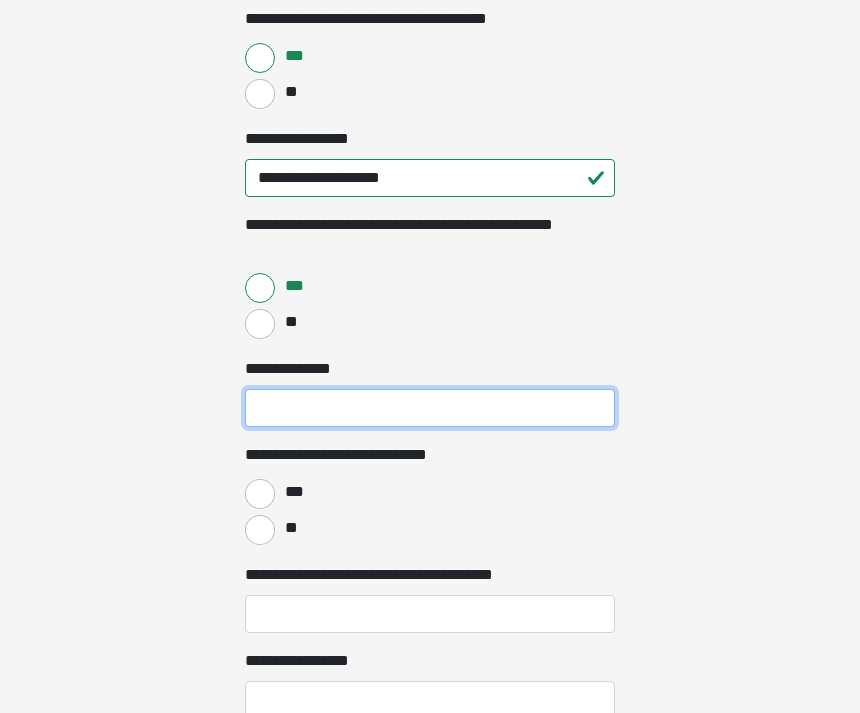 click on "**********" at bounding box center (430, 408) 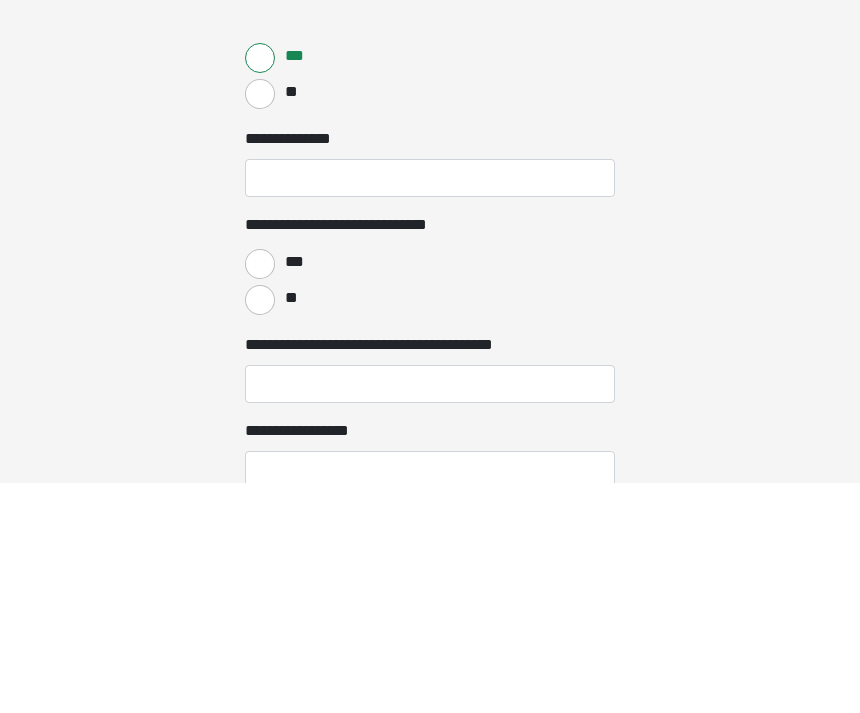 click on "**" at bounding box center (260, 530) 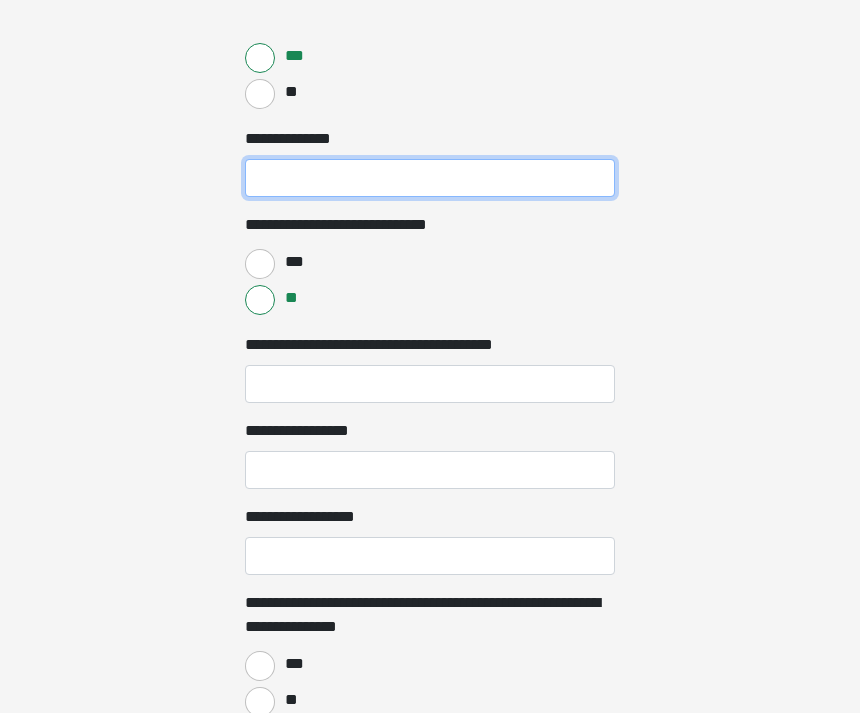 click on "**********" at bounding box center [430, 178] 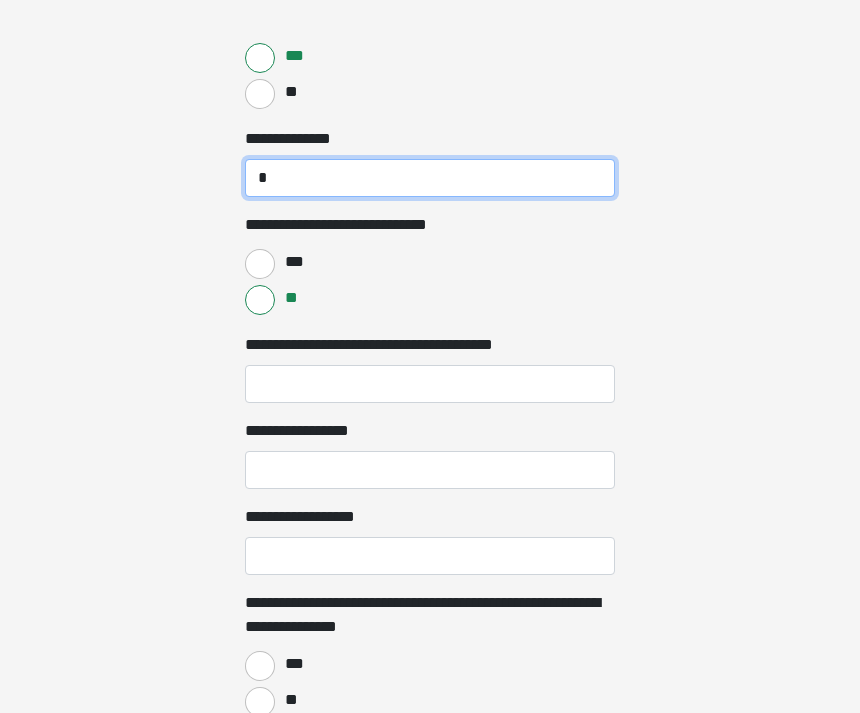 type 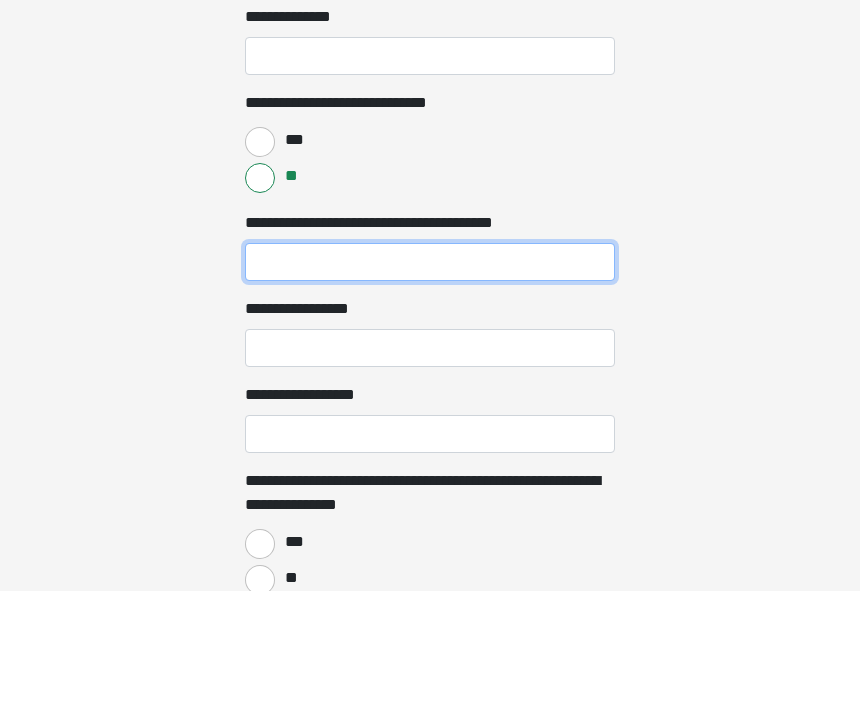 click on "**********" at bounding box center [430, 384] 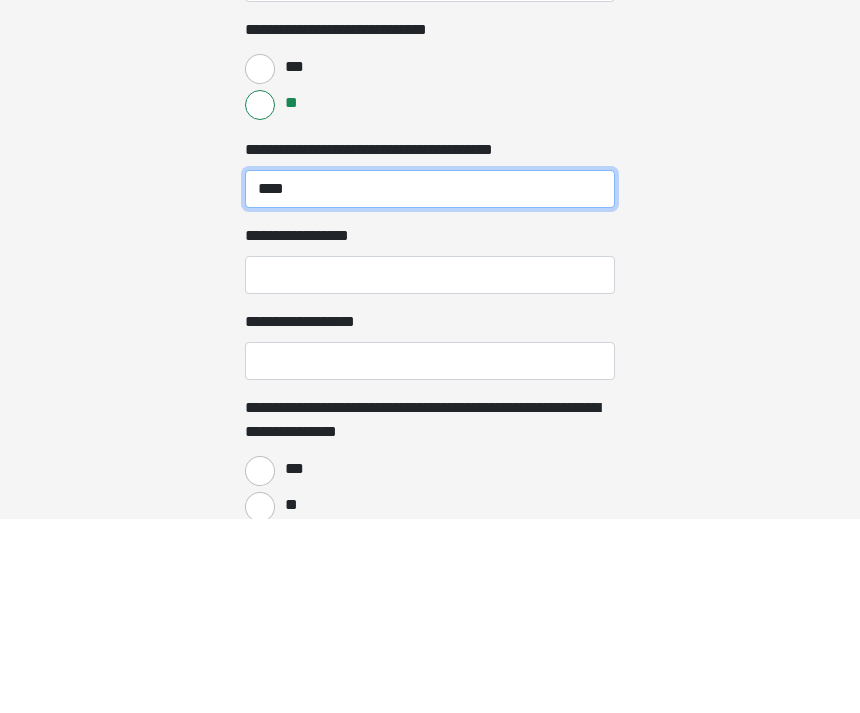 type on "****" 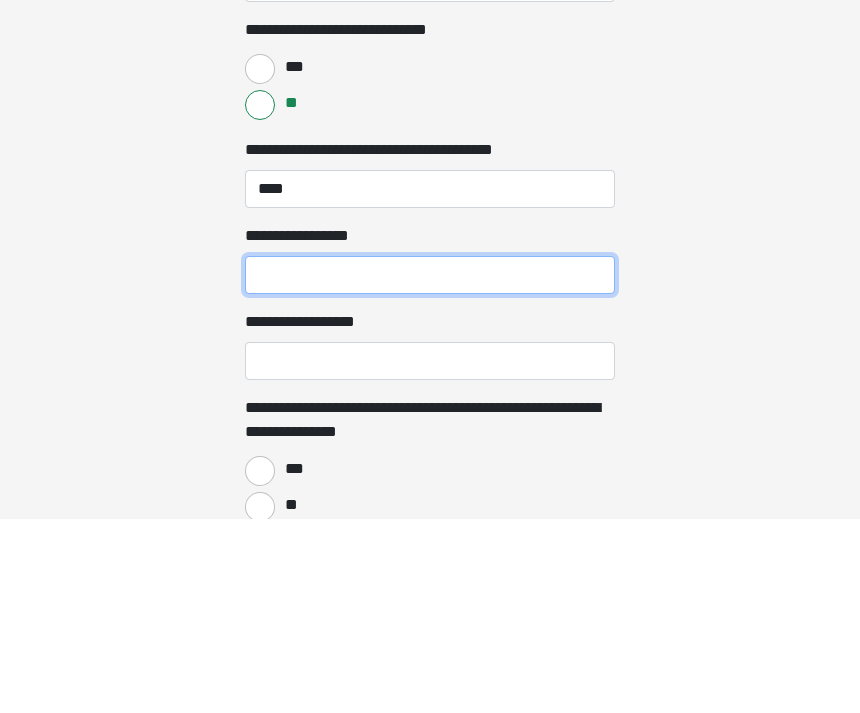 click on "**********" at bounding box center [430, 470] 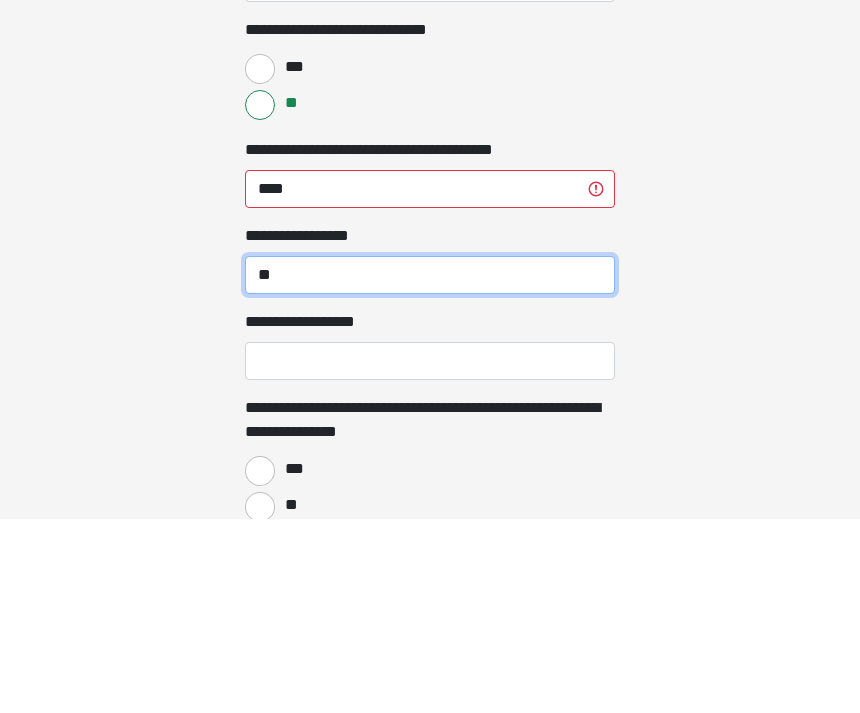type on "*" 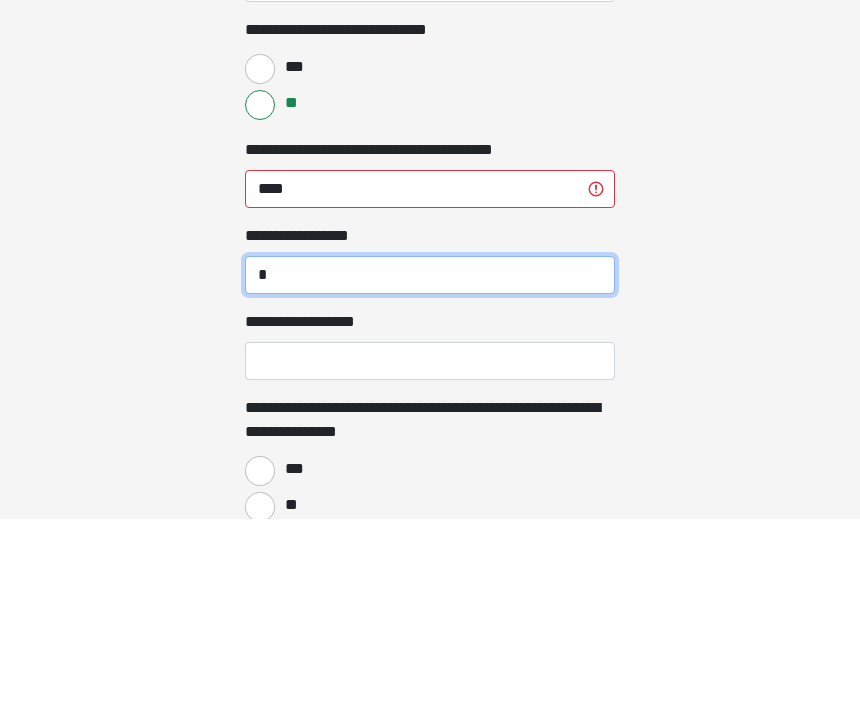 type 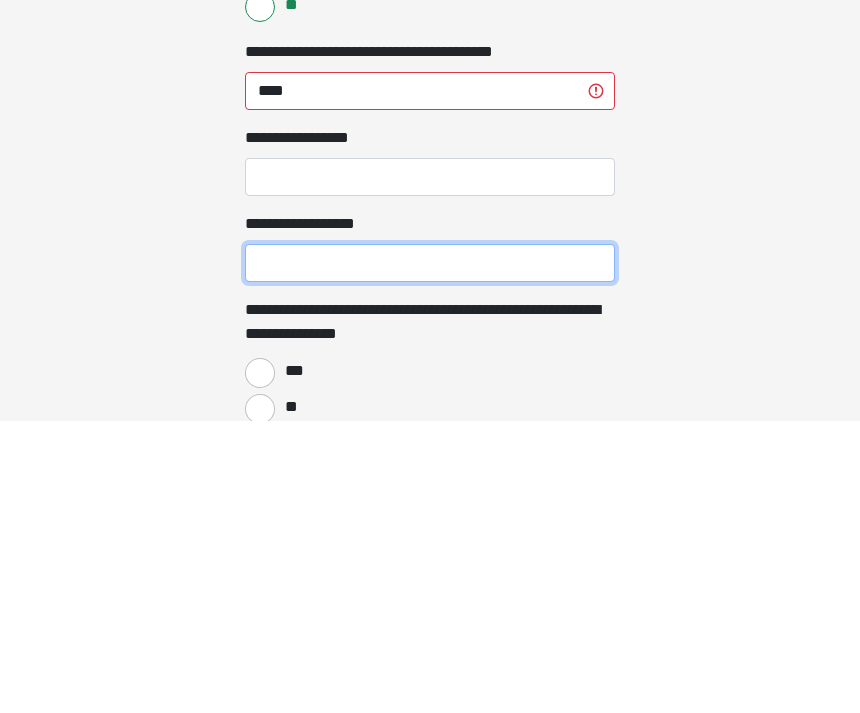 click on "**********" at bounding box center [430, 556] 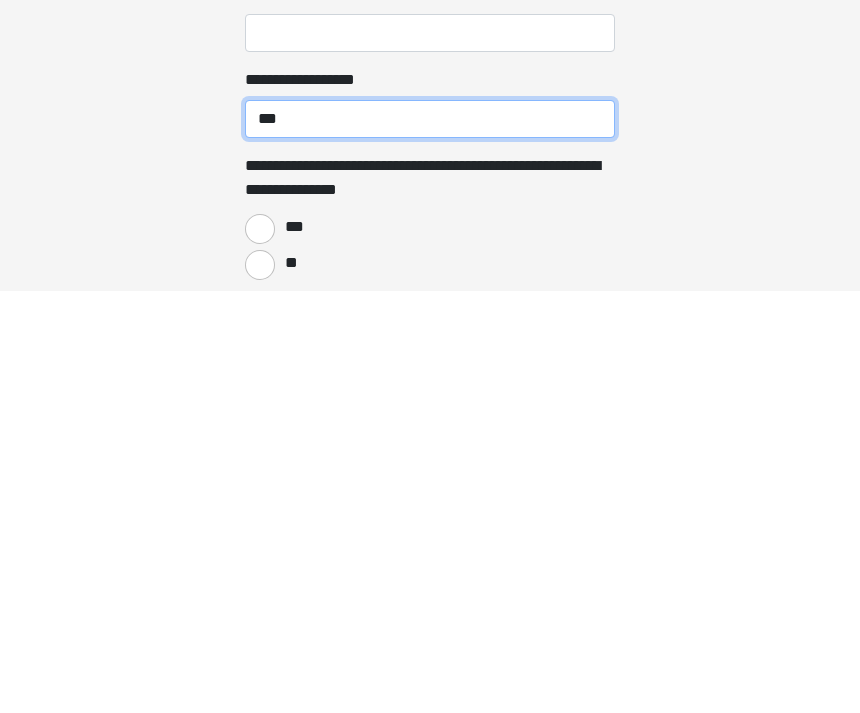 scroll, scrollTop: 1119, scrollLeft: 0, axis: vertical 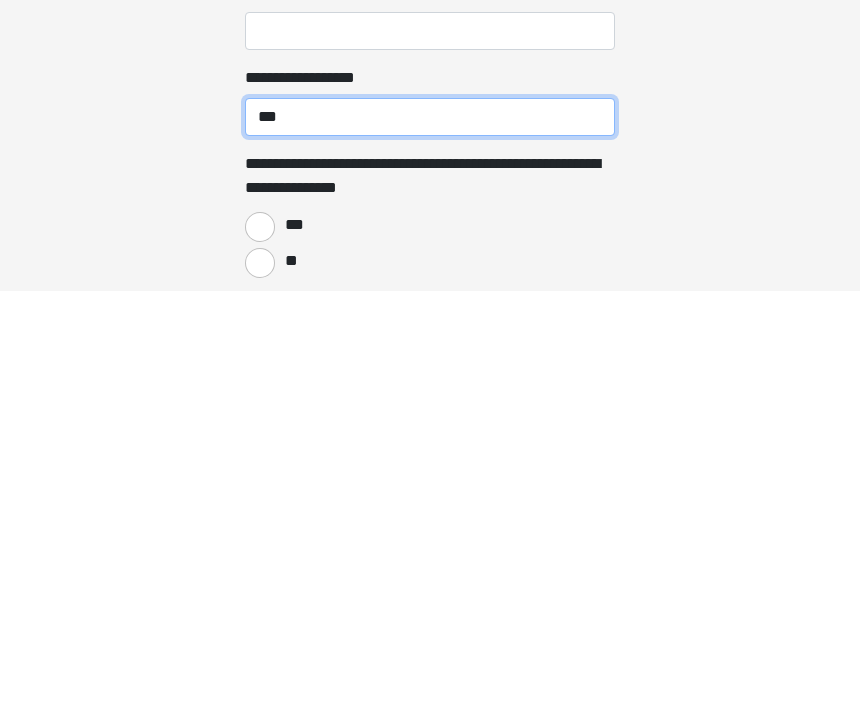 type on "***" 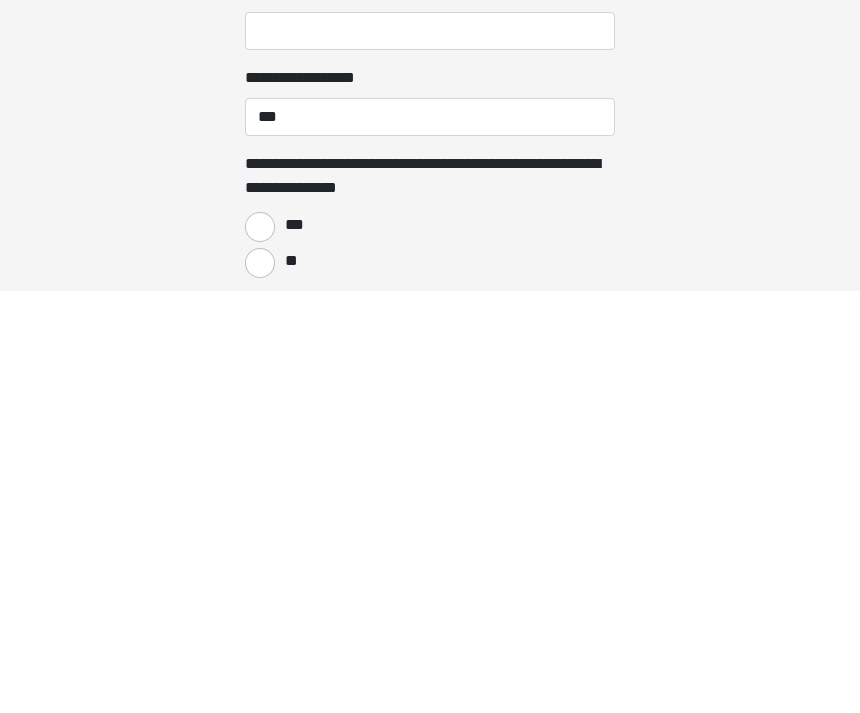 click on "**" at bounding box center [260, 685] 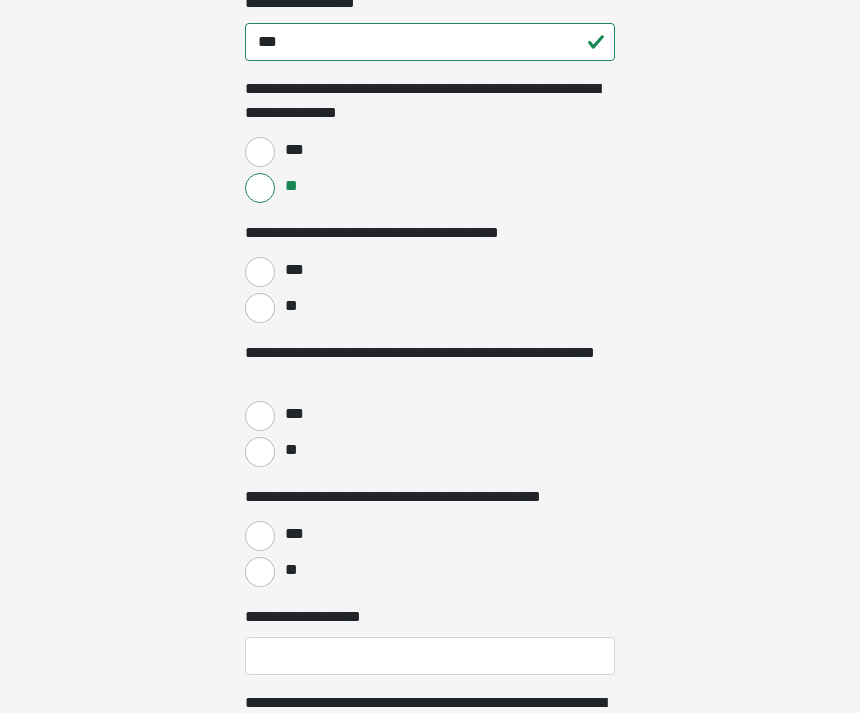 scroll, scrollTop: 1622, scrollLeft: 0, axis: vertical 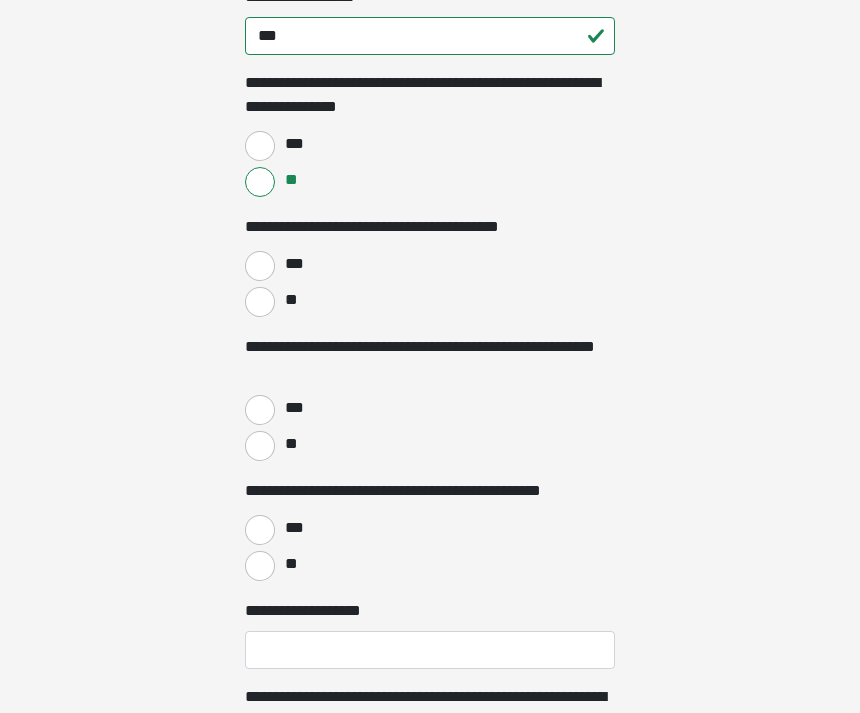 click on "***" at bounding box center [260, 266] 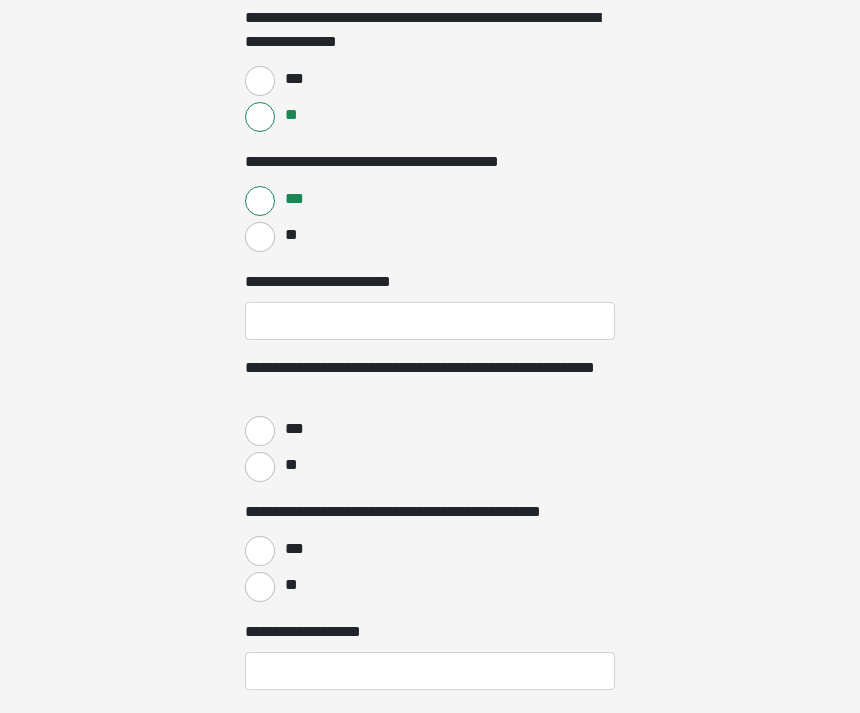 scroll, scrollTop: 1690, scrollLeft: 0, axis: vertical 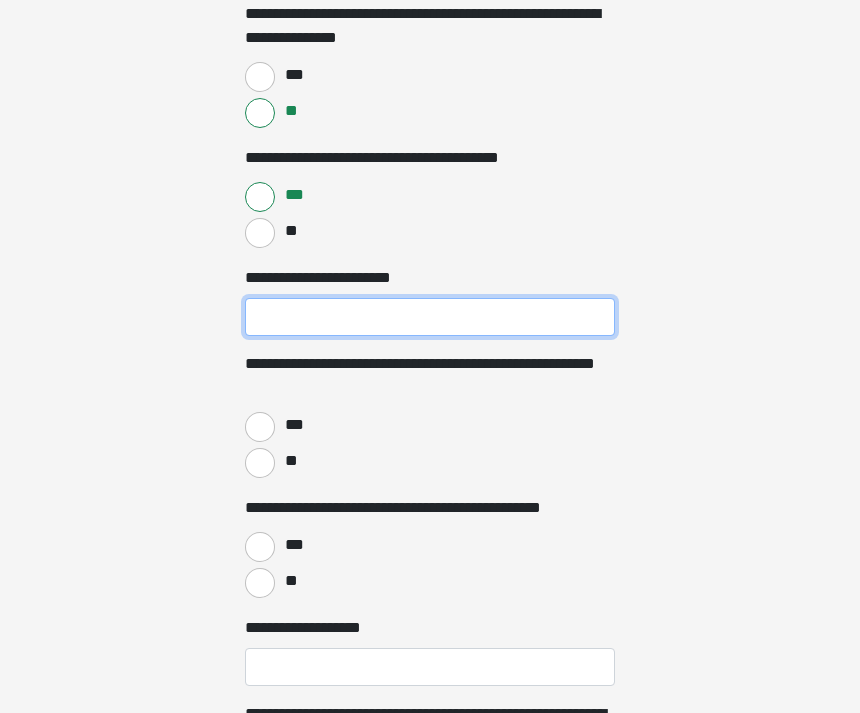 click on "**********" at bounding box center [430, 318] 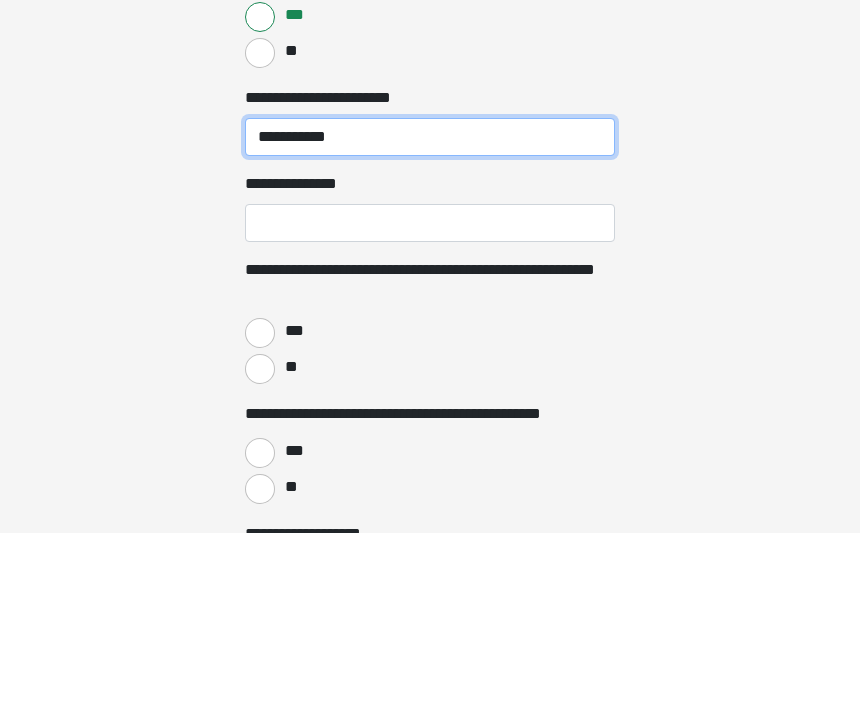 type on "**********" 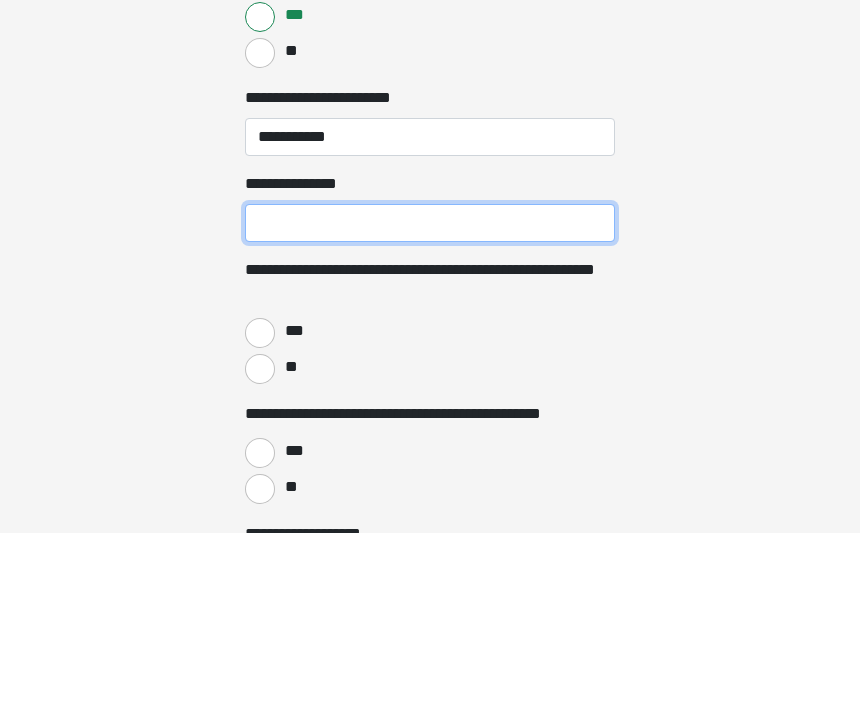click on "**********" at bounding box center [430, 404] 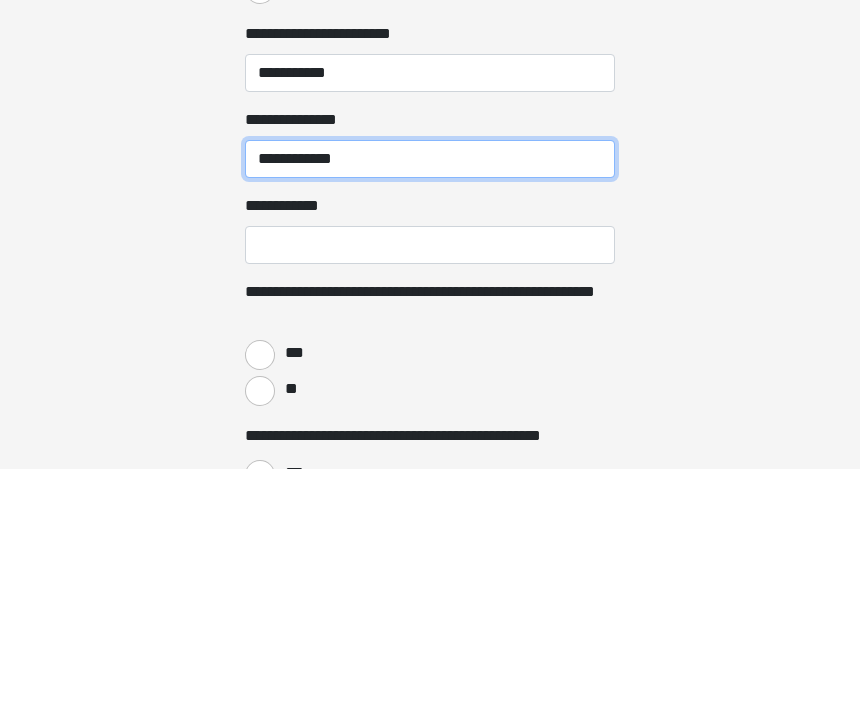 type on "**********" 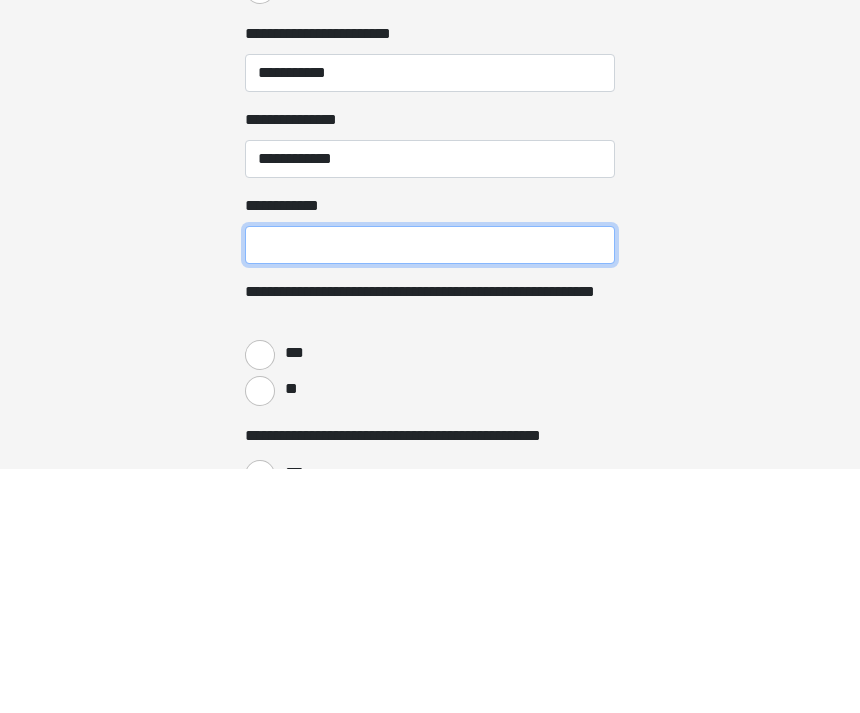 click on "**********" at bounding box center [430, 490] 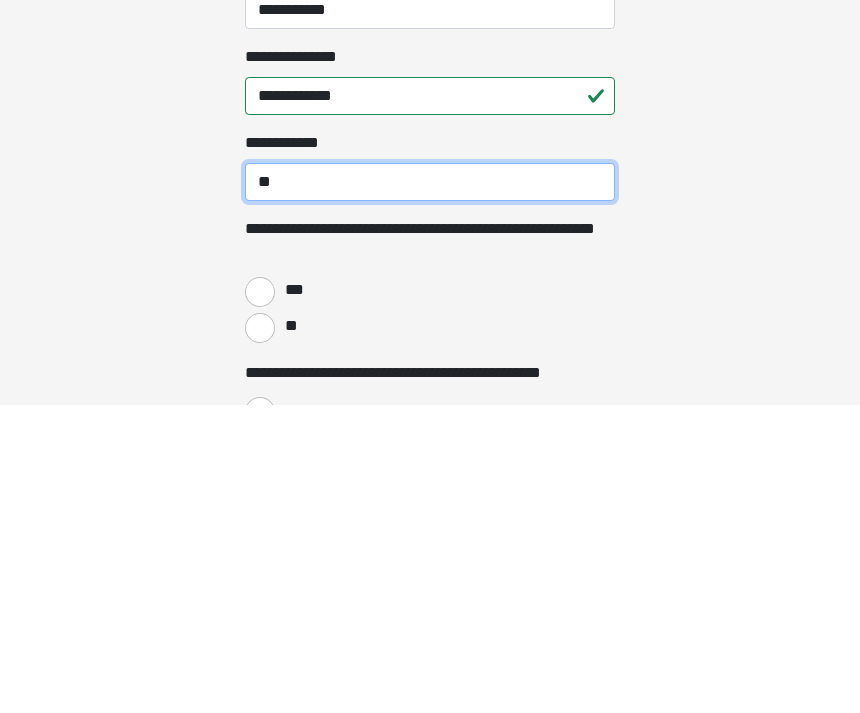 type on "**" 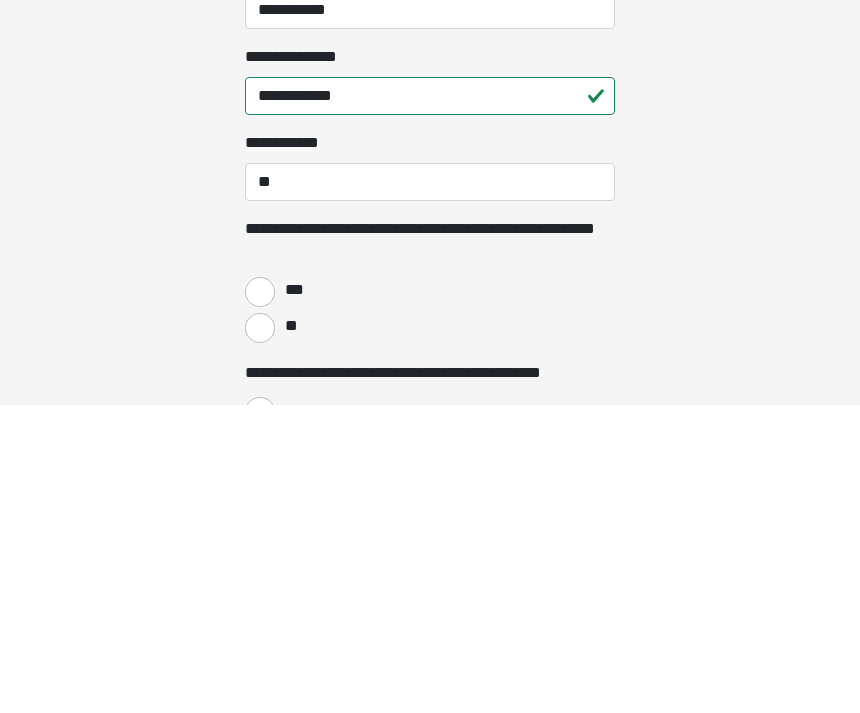 click on "***" at bounding box center [260, 600] 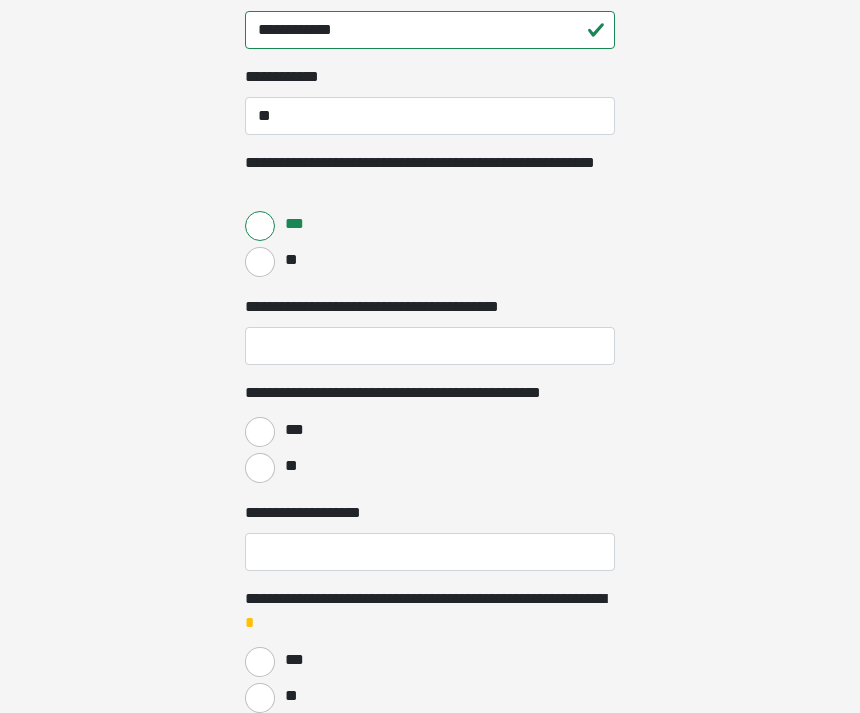 scroll, scrollTop: 2078, scrollLeft: 0, axis: vertical 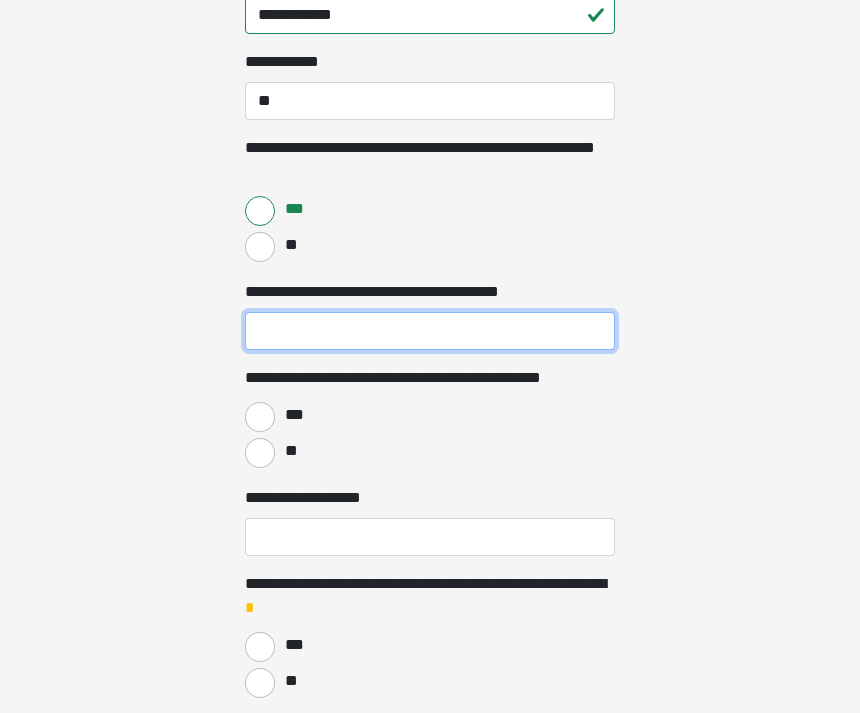 click on "**********" at bounding box center [430, 332] 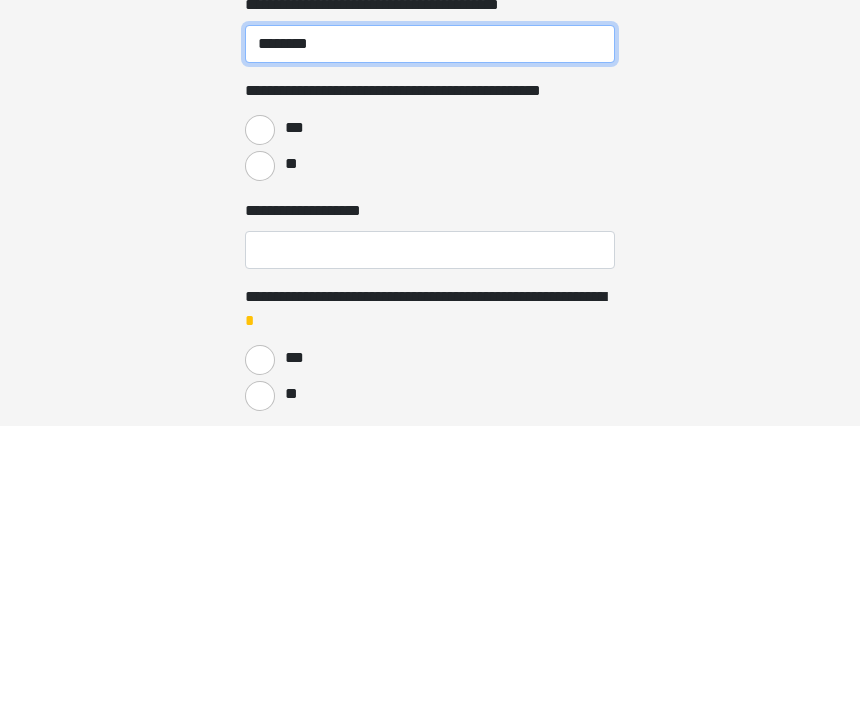 type on "*******" 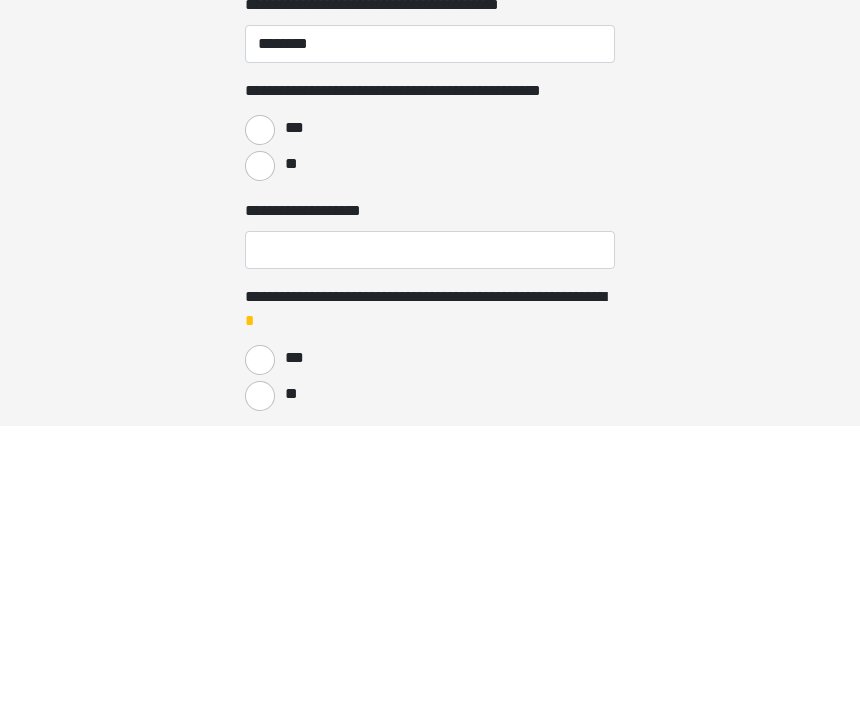 click on "***" at bounding box center (260, 418) 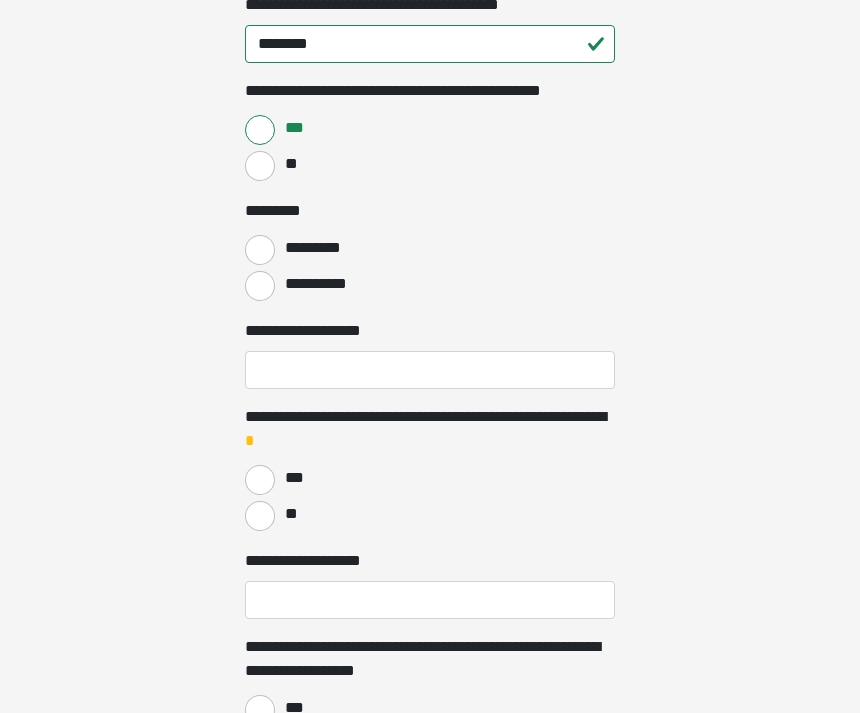 click on "*********" at bounding box center [260, 250] 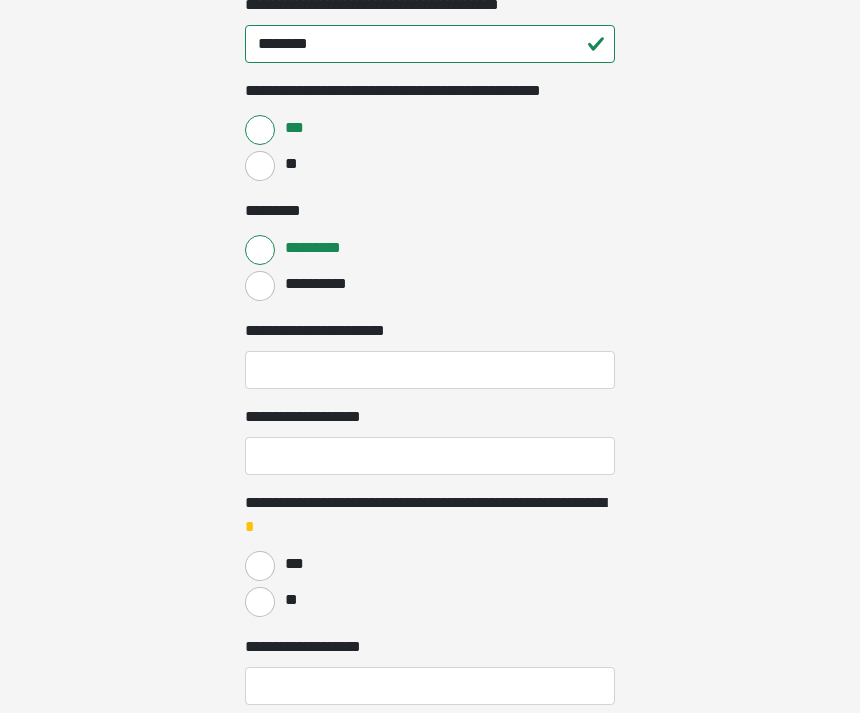 click on "**********" at bounding box center (260, 286) 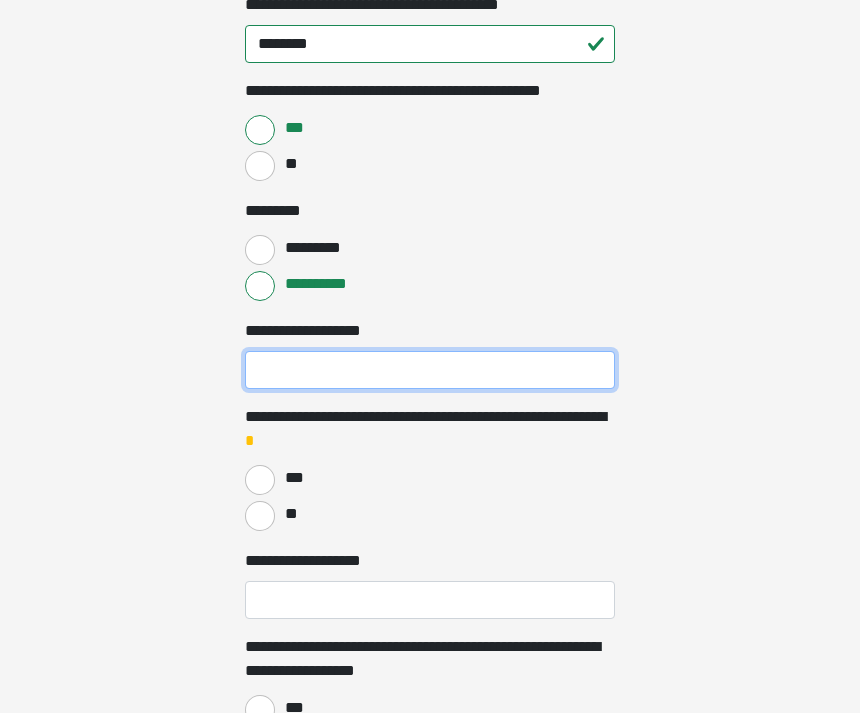 click on "**********" at bounding box center [430, 370] 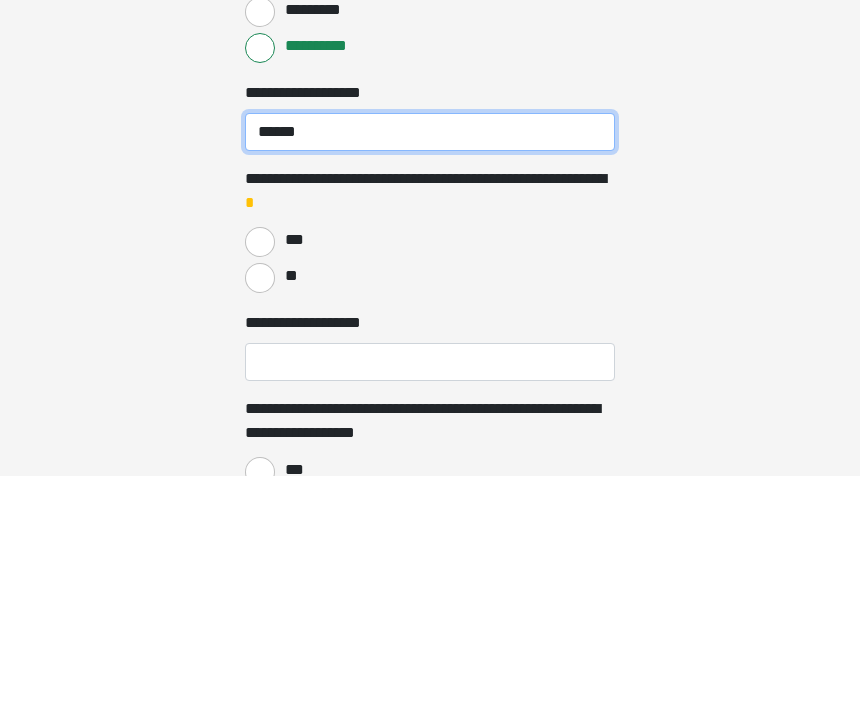 type on "******" 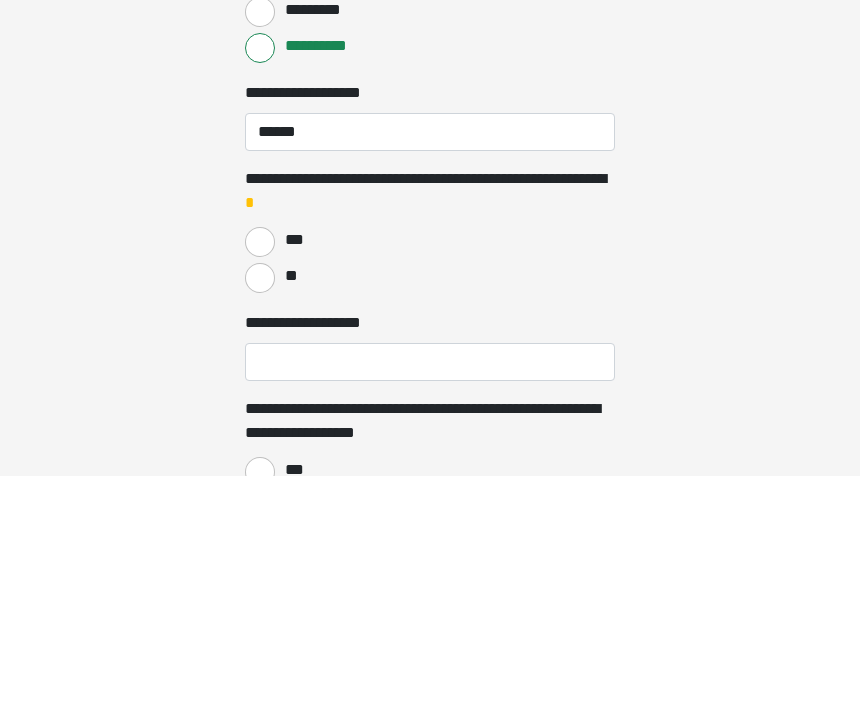 click on "***" at bounding box center [260, 480] 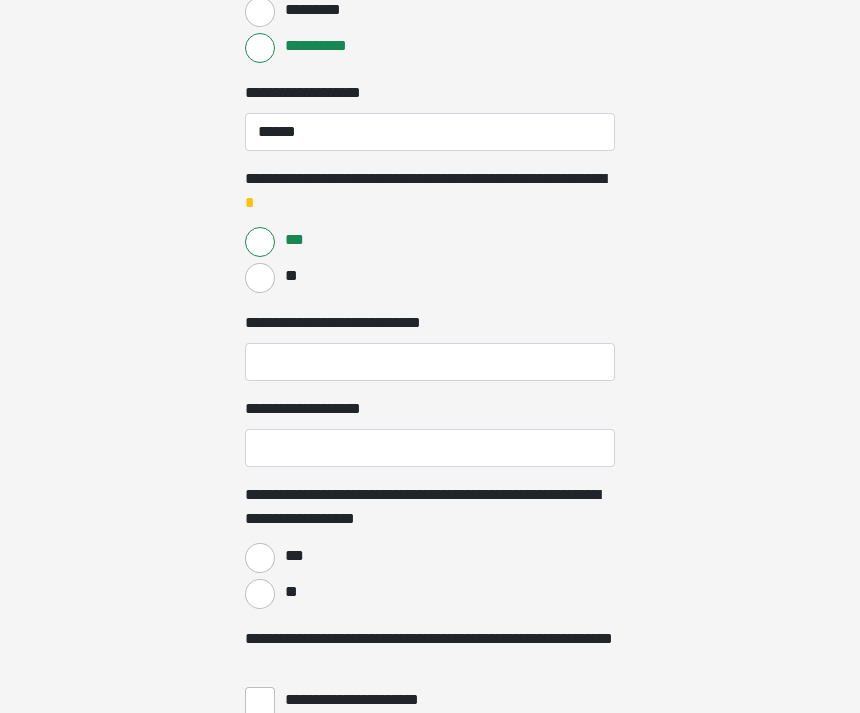 click on "***" at bounding box center [430, 556] 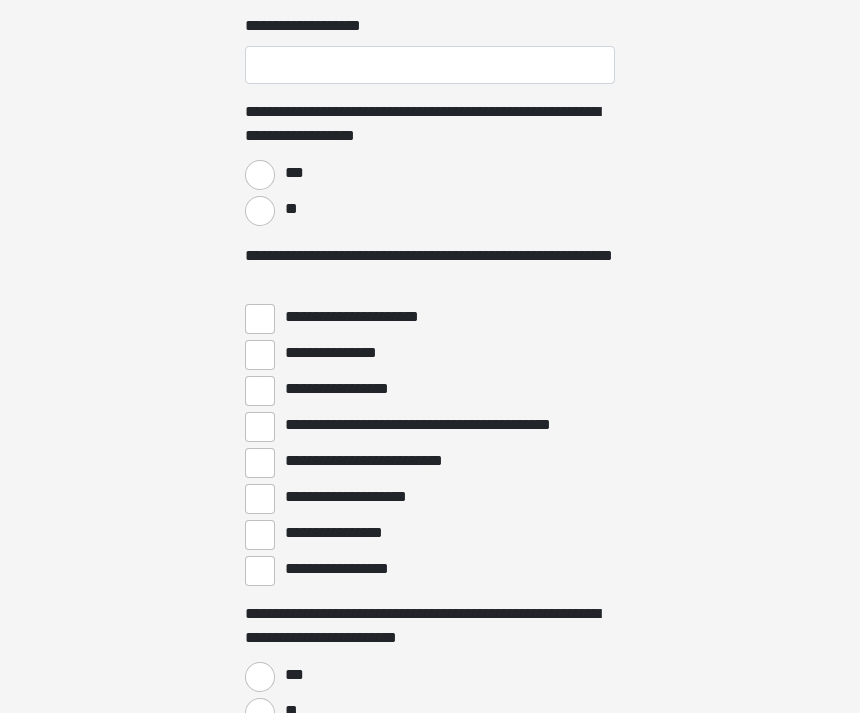 scroll, scrollTop: 2985, scrollLeft: 0, axis: vertical 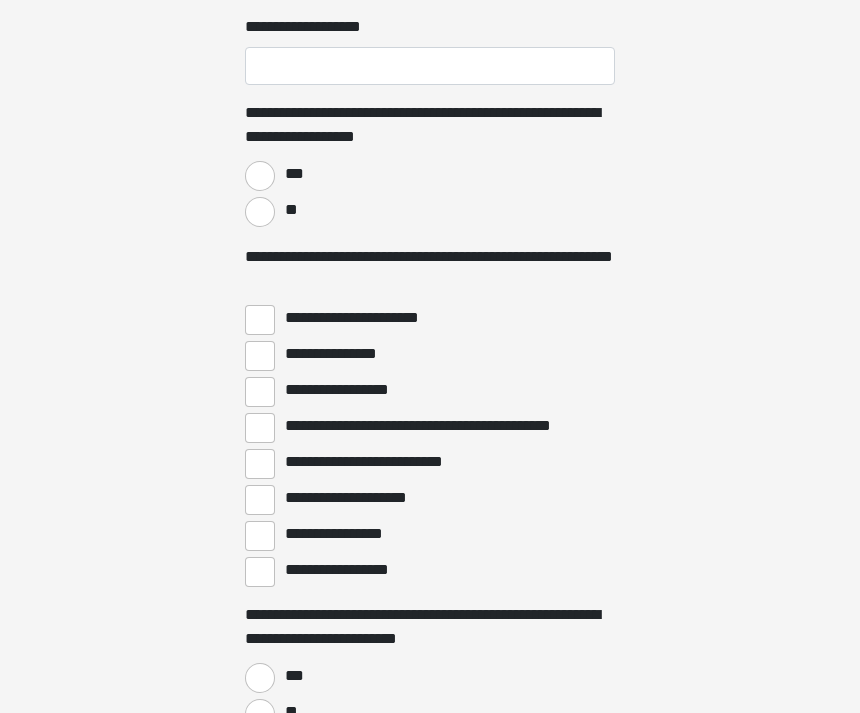 click on "**********" at bounding box center (260, 501) 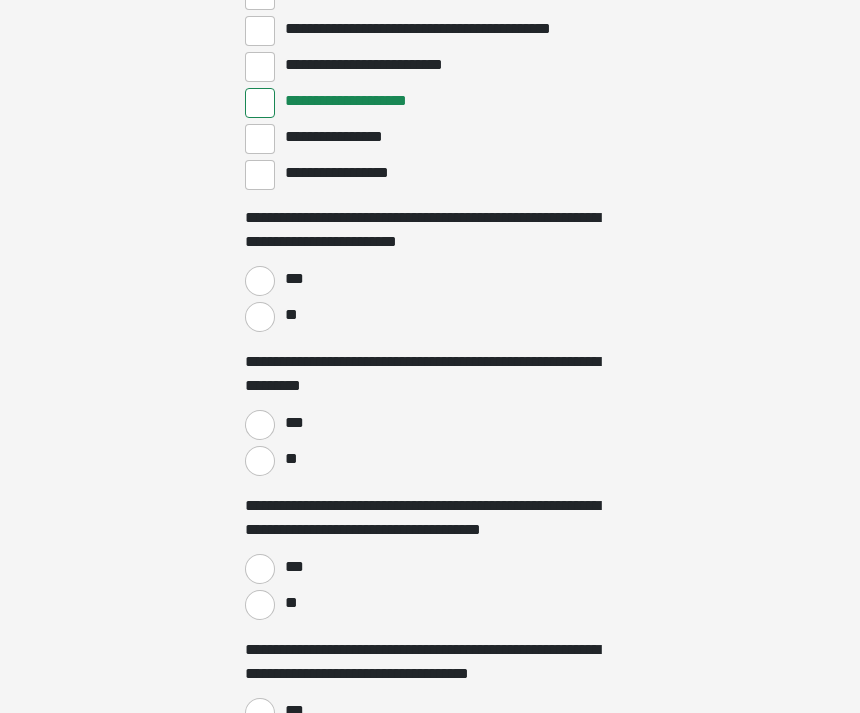scroll, scrollTop: 3384, scrollLeft: 0, axis: vertical 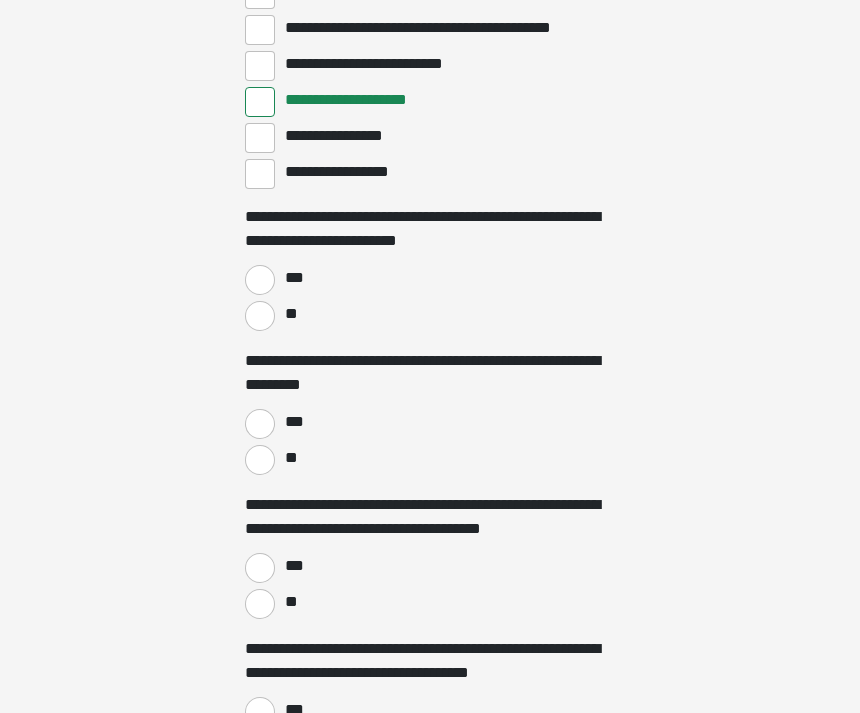 click on "***" at bounding box center (260, 280) 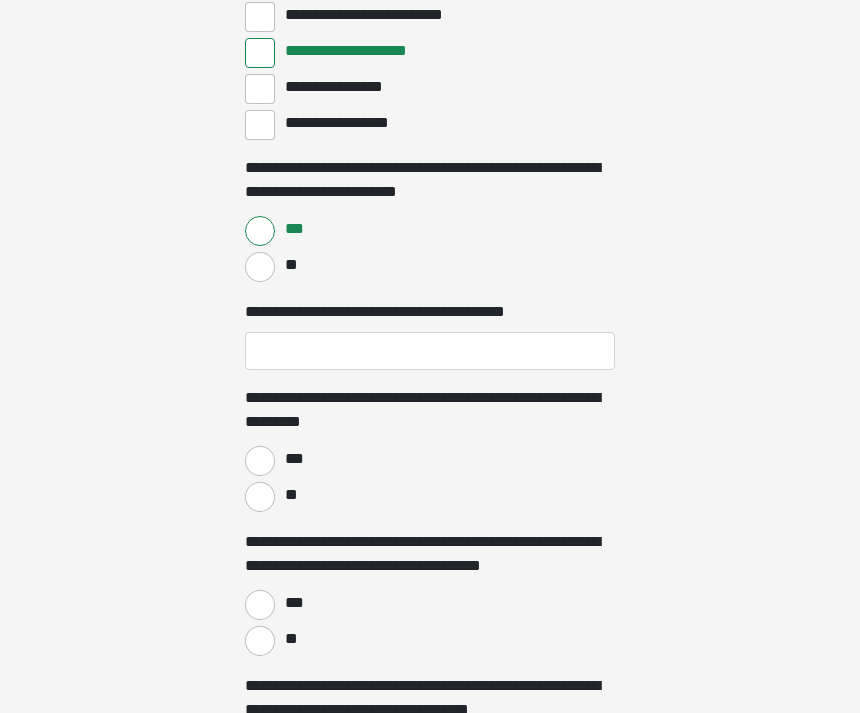 scroll, scrollTop: 3436, scrollLeft: 0, axis: vertical 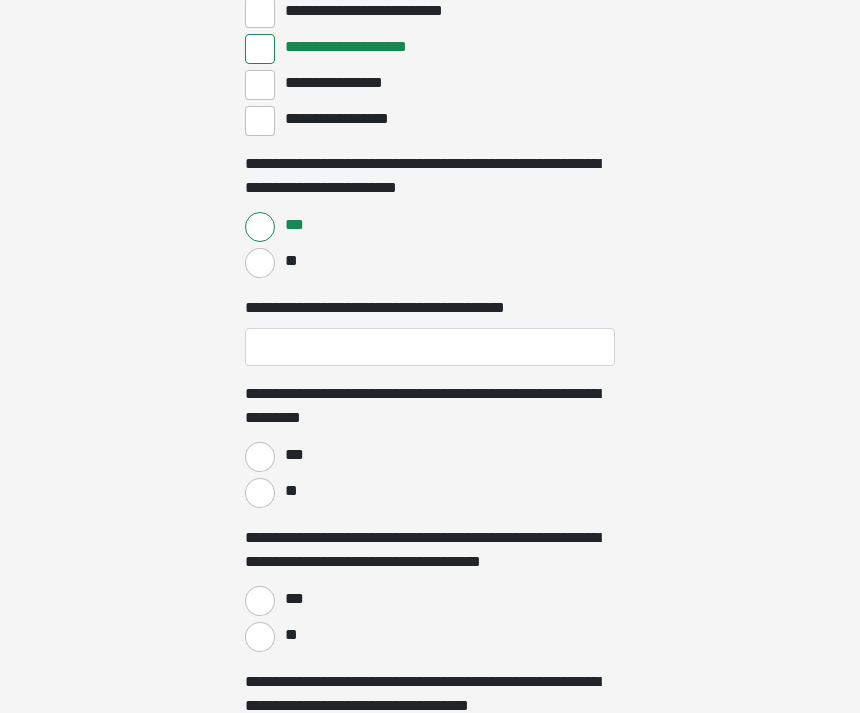 click on "***" at bounding box center [260, 457] 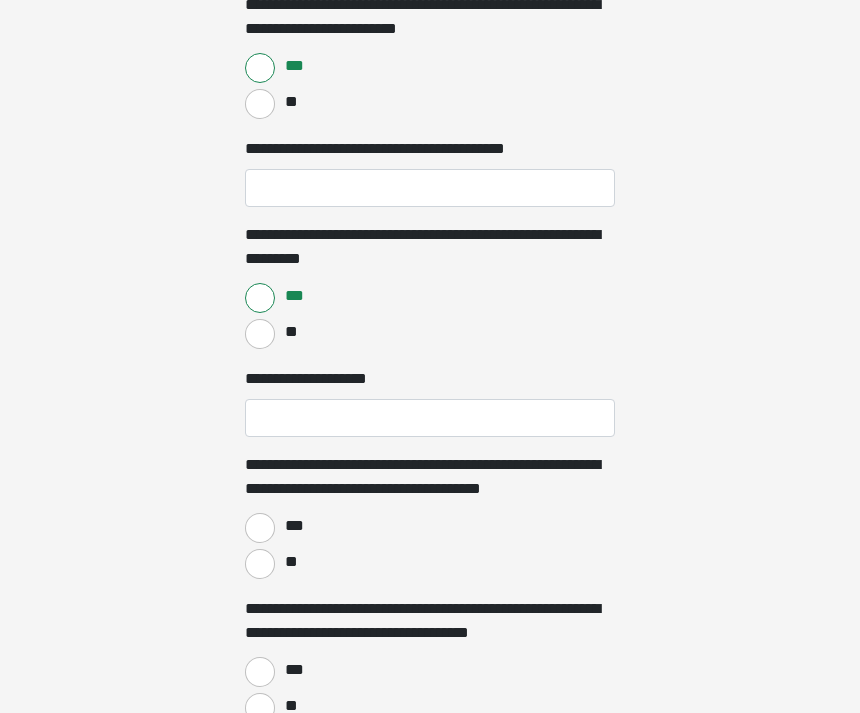scroll, scrollTop: 3615, scrollLeft: 0, axis: vertical 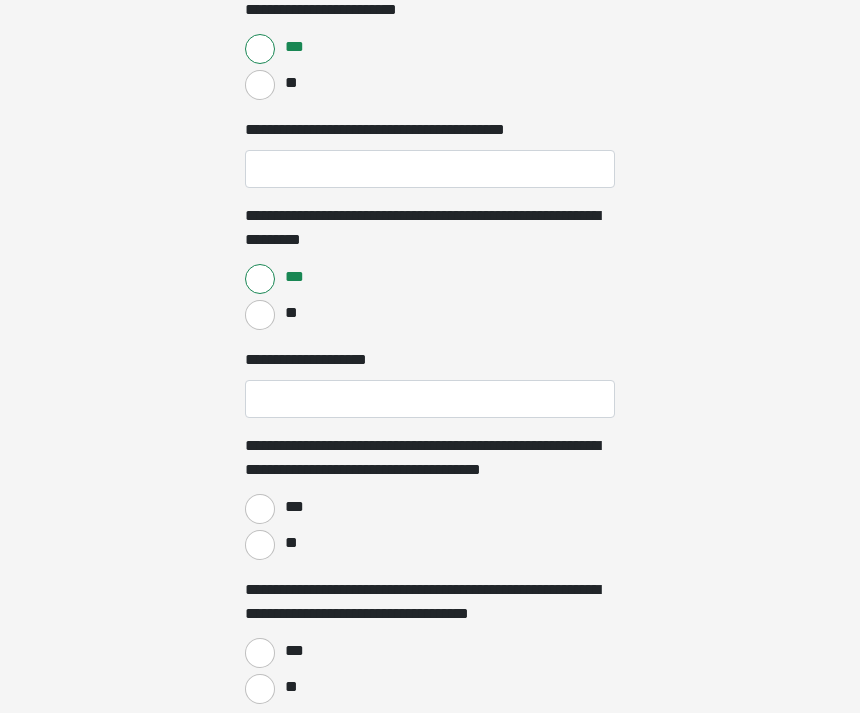 click on "***" at bounding box center (260, 509) 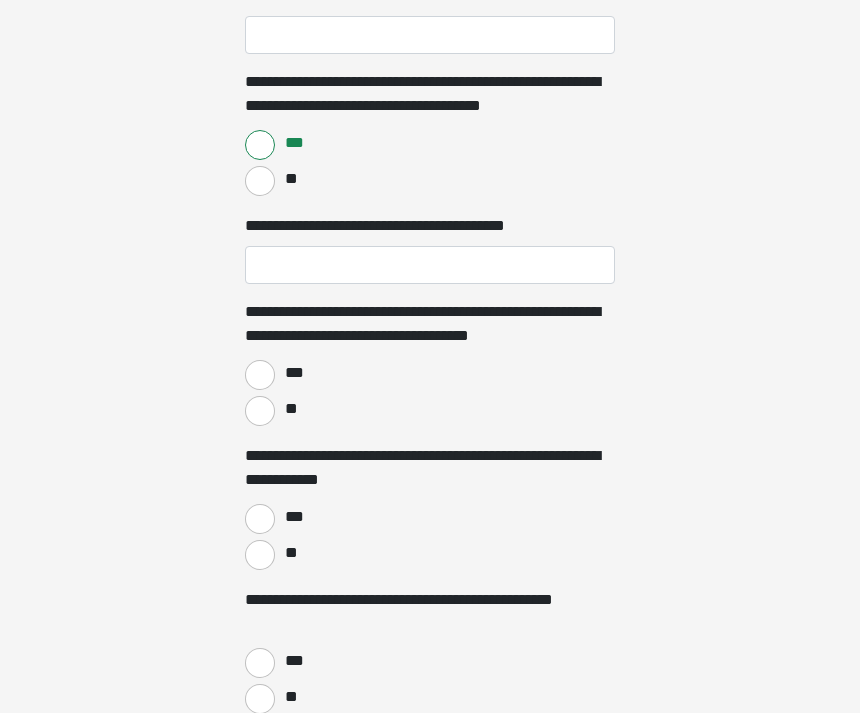 scroll, scrollTop: 3979, scrollLeft: 0, axis: vertical 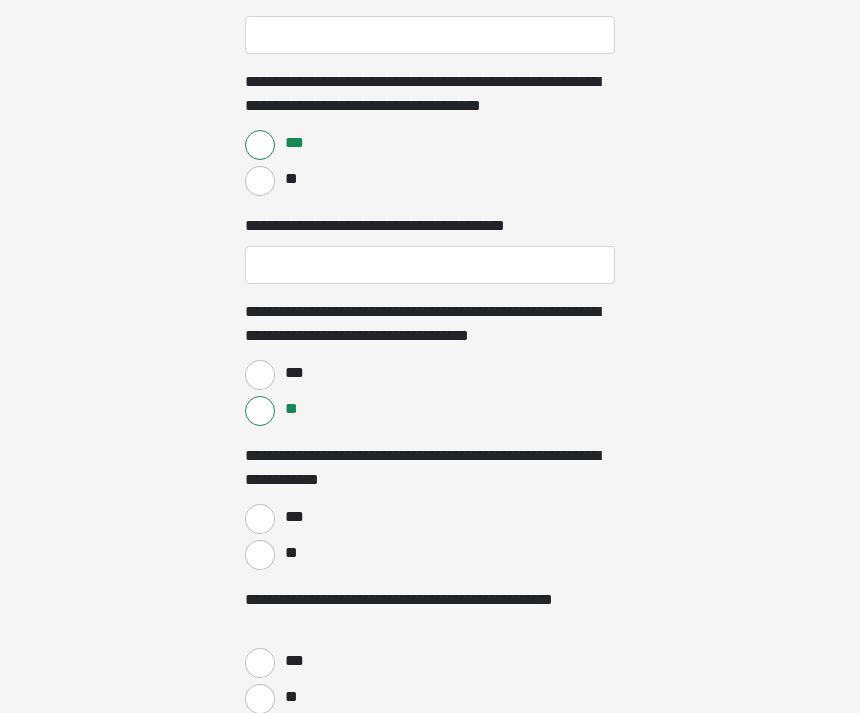 click on "**" at bounding box center [260, 555] 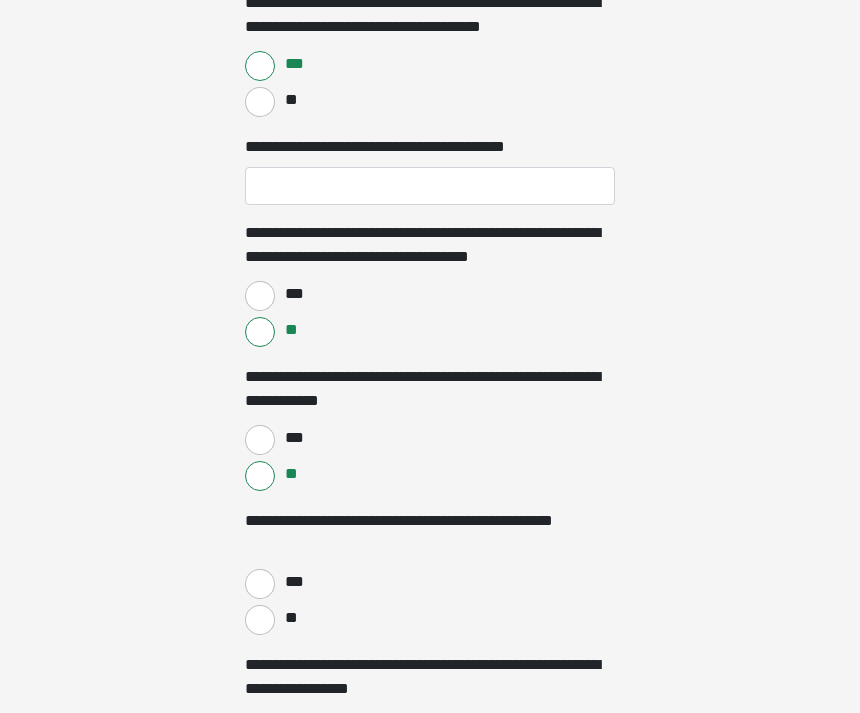 scroll, scrollTop: 4060, scrollLeft: 0, axis: vertical 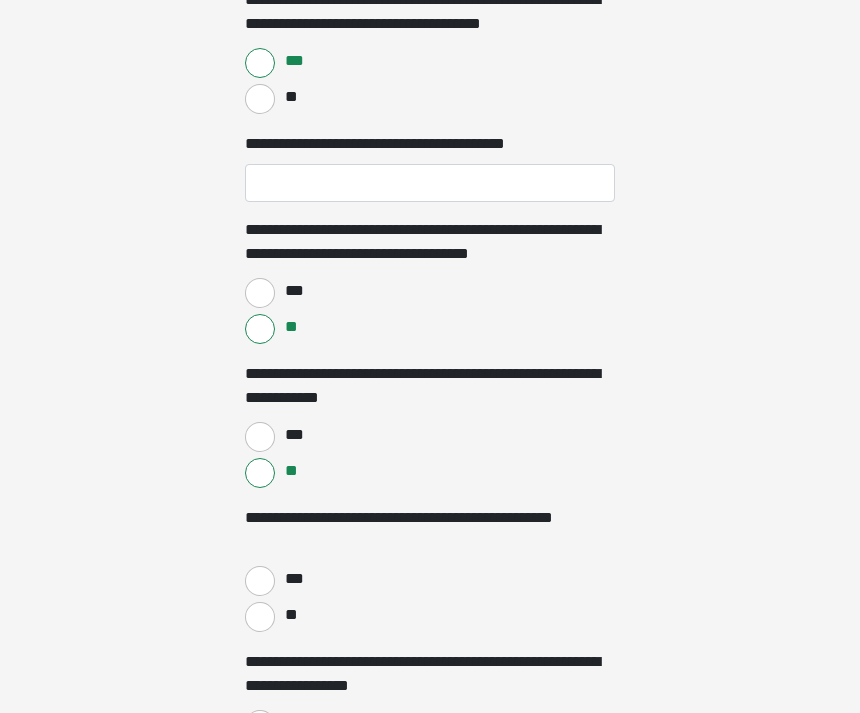 click on "**" at bounding box center (290, 615) 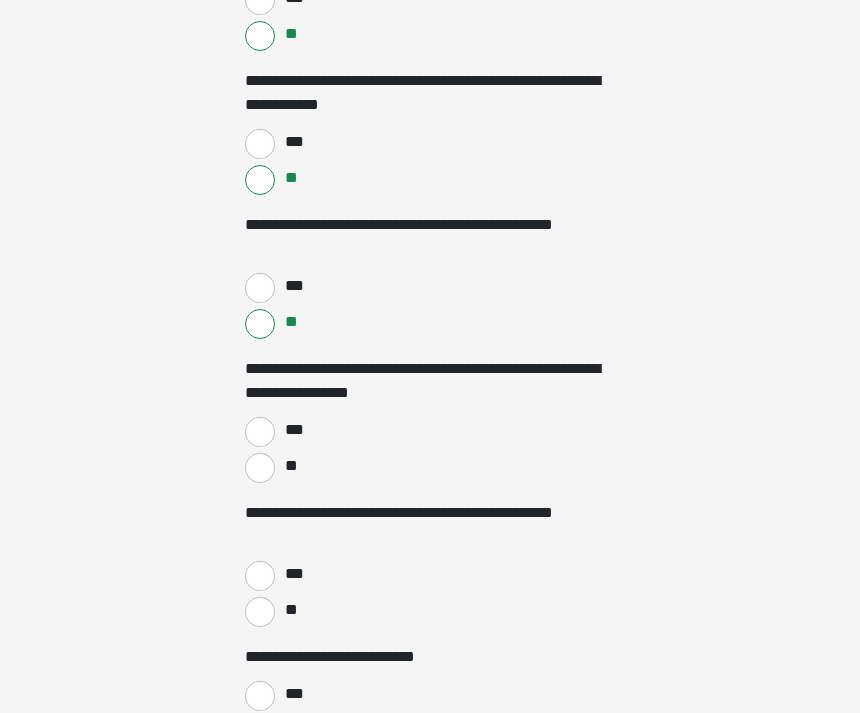 scroll, scrollTop: 4355, scrollLeft: 0, axis: vertical 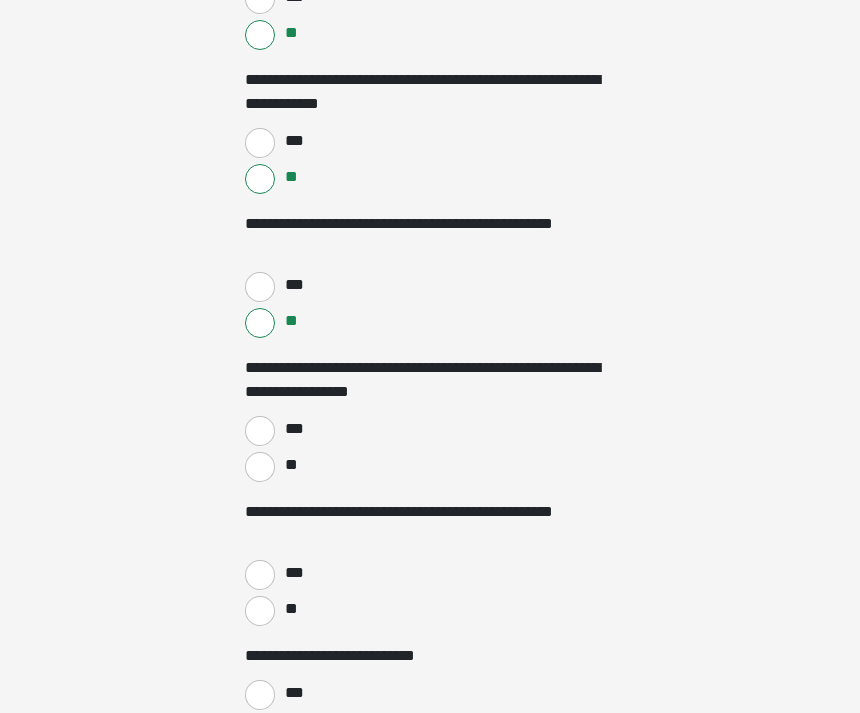 click on "**" at bounding box center [290, 465] 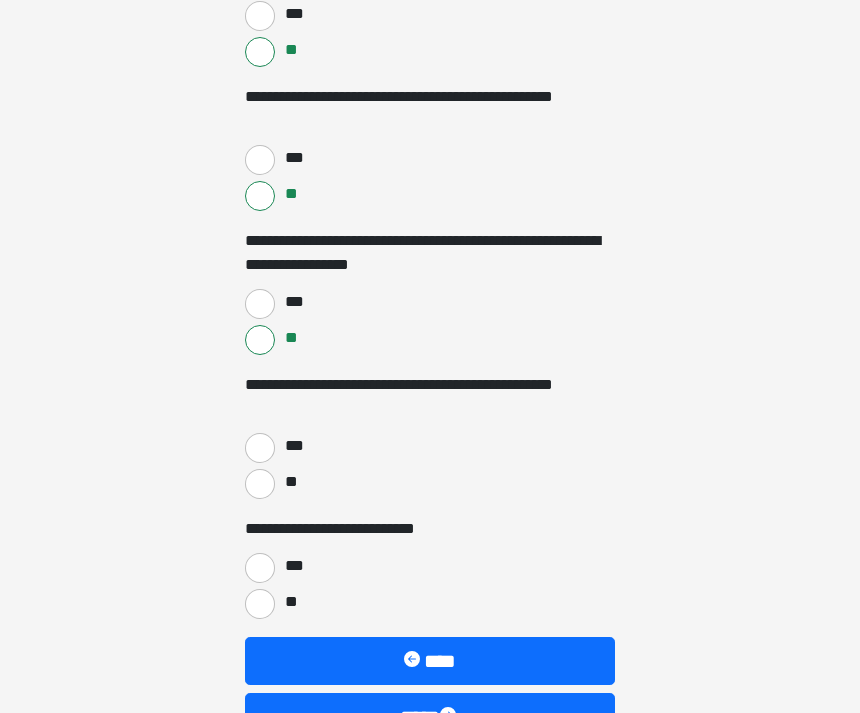 scroll, scrollTop: 4482, scrollLeft: 0, axis: vertical 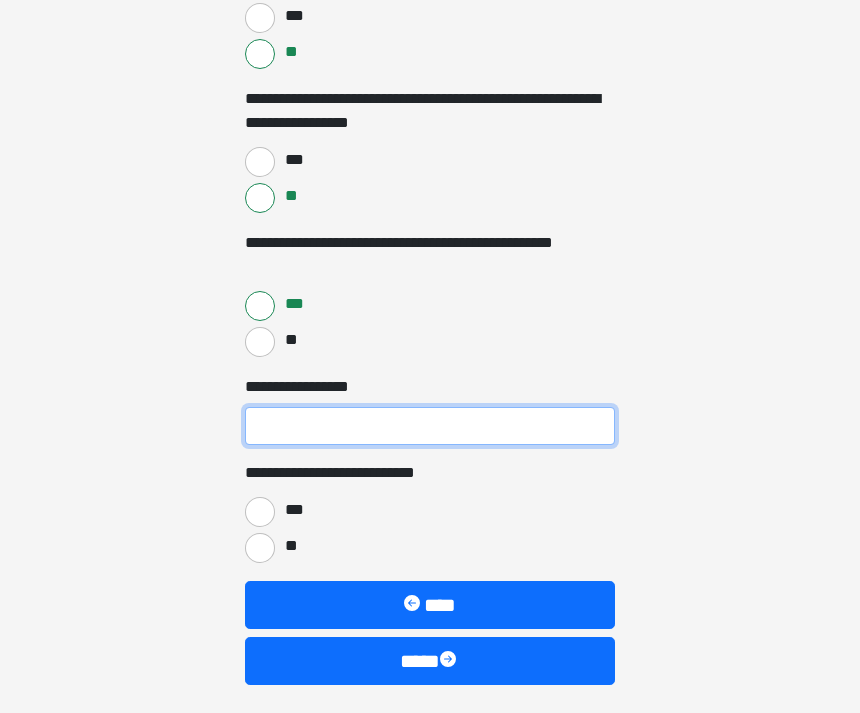 click on "**********" at bounding box center (430, 427) 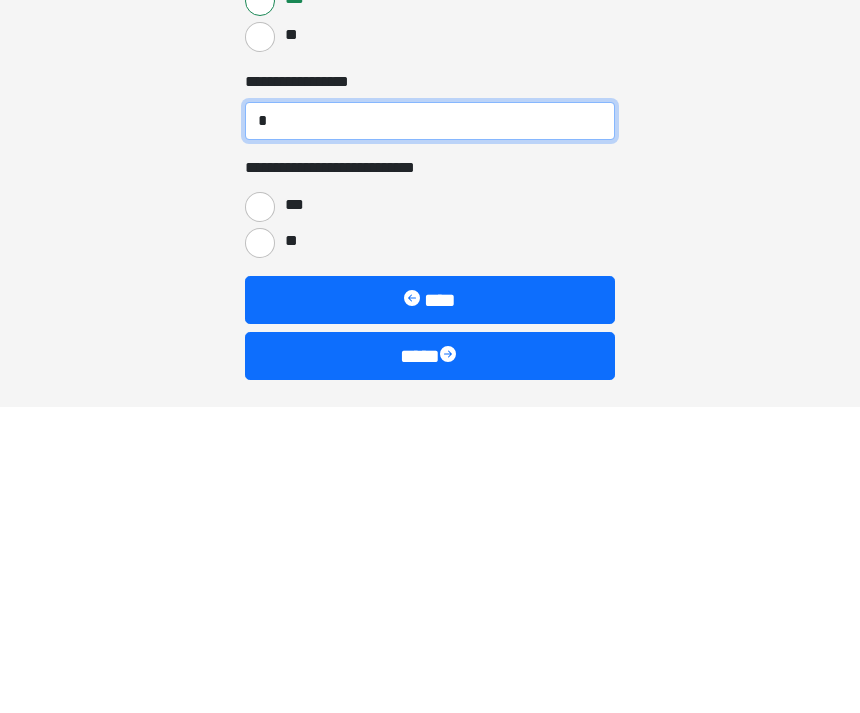 type on "*" 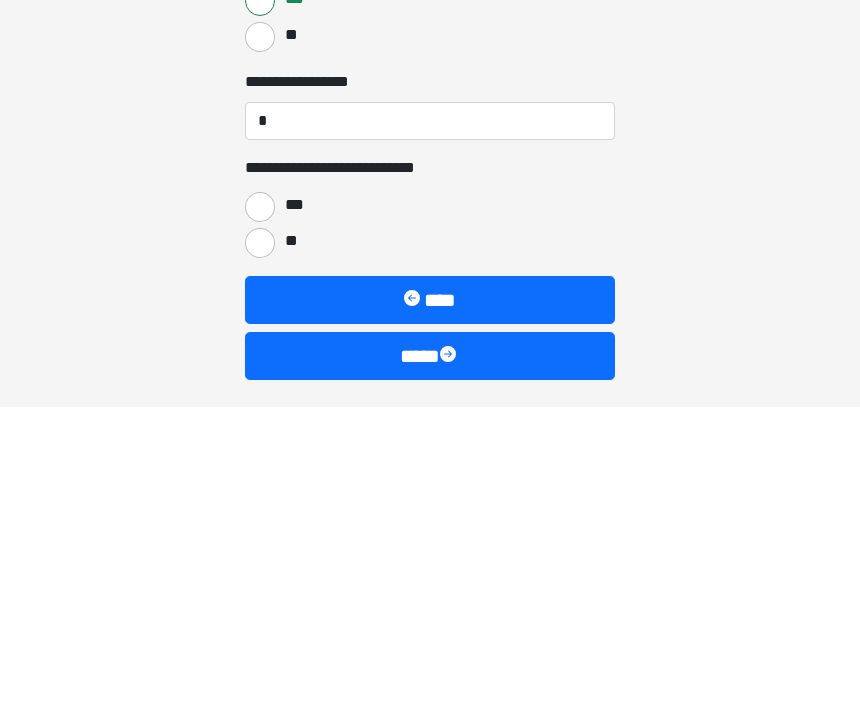 click on "**" at bounding box center [260, 549] 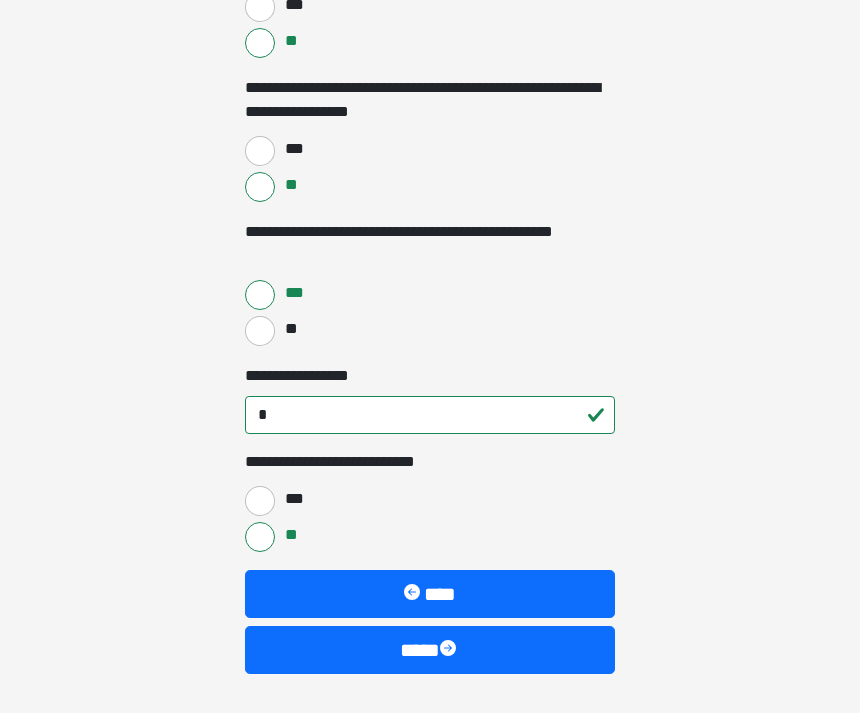 click on "****" at bounding box center (430, 650) 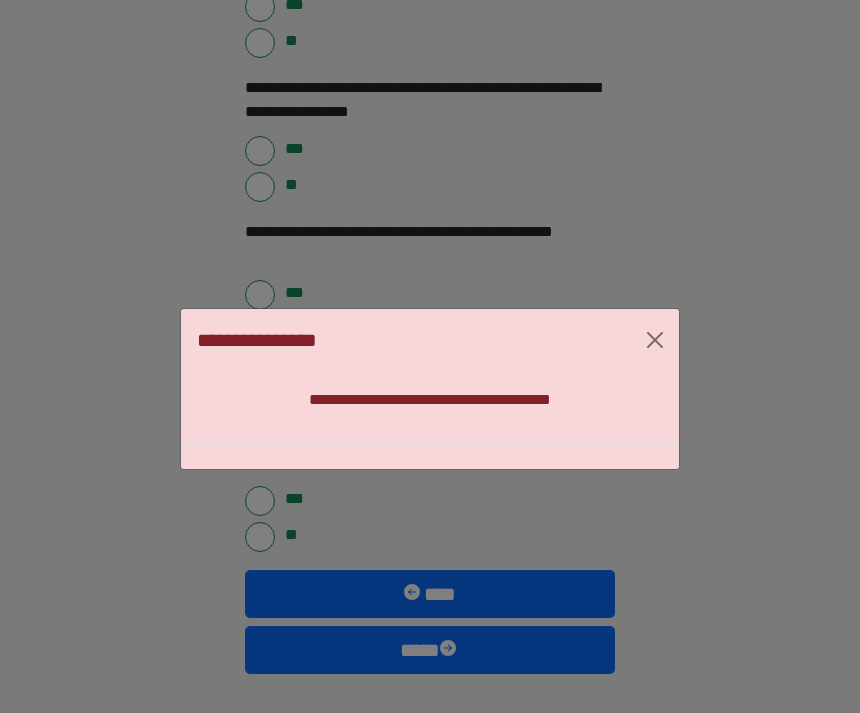 click at bounding box center [655, 340] 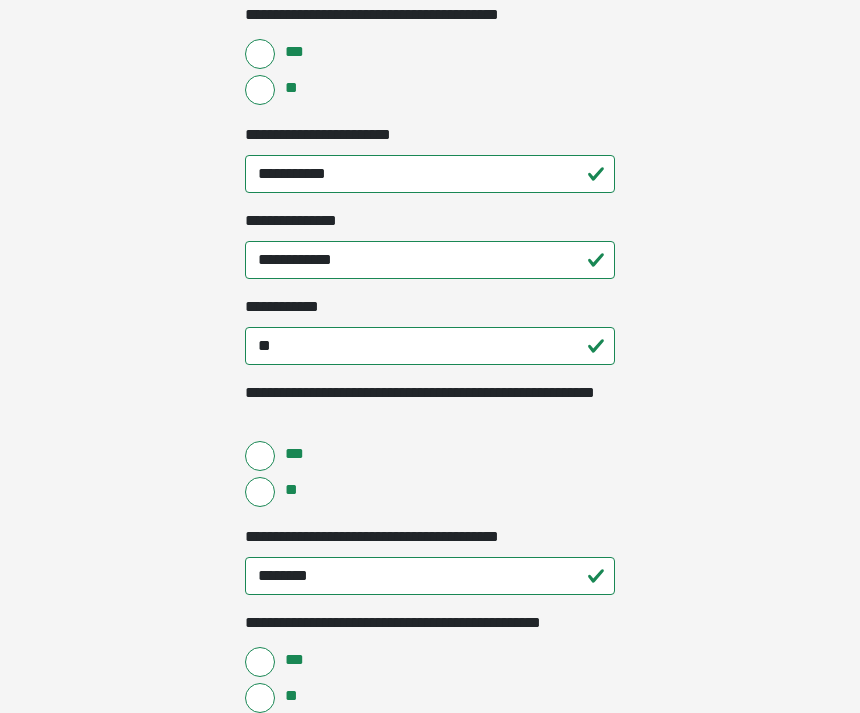 scroll, scrollTop: 1830, scrollLeft: 0, axis: vertical 